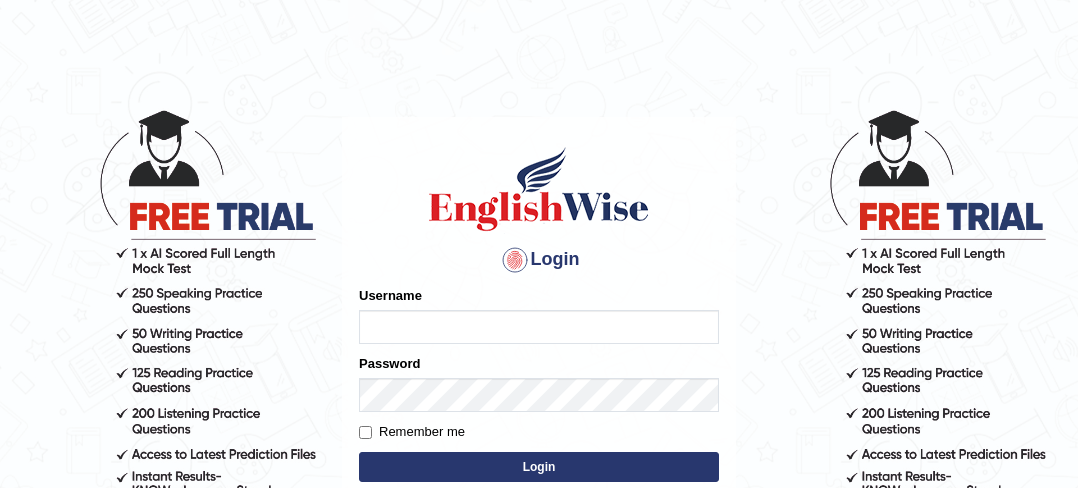 scroll, scrollTop: 0, scrollLeft: 0, axis: both 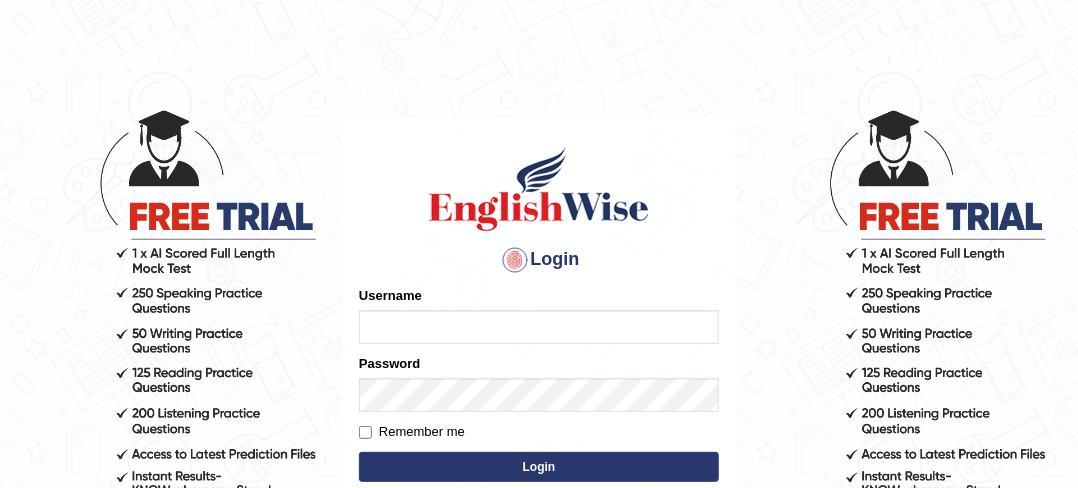 type on "Alisha17" 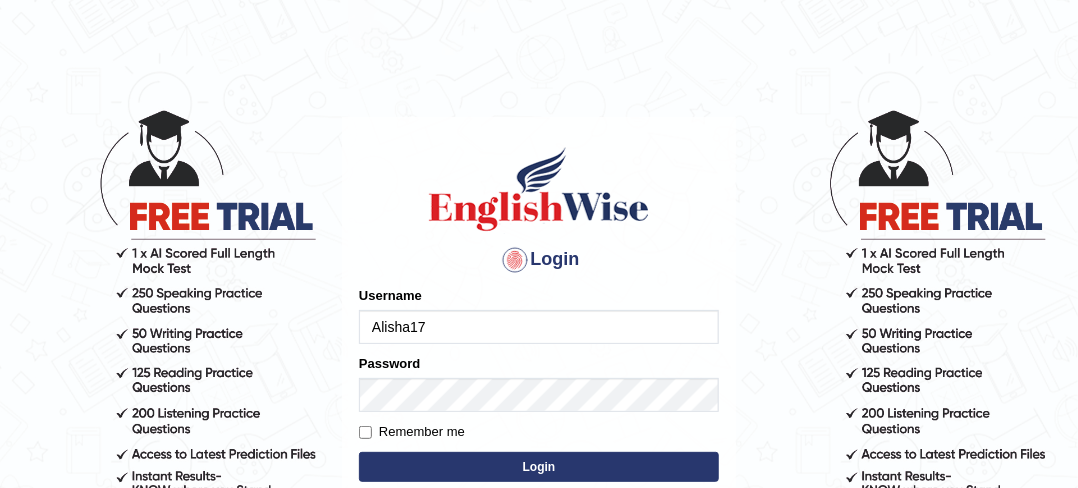 click on "Login" at bounding box center [539, 467] 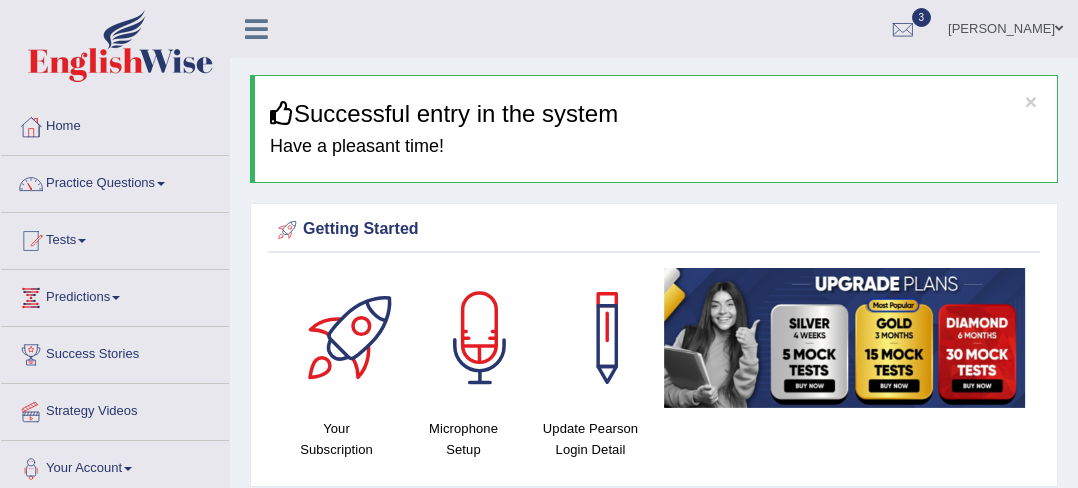 scroll, scrollTop: 0, scrollLeft: 0, axis: both 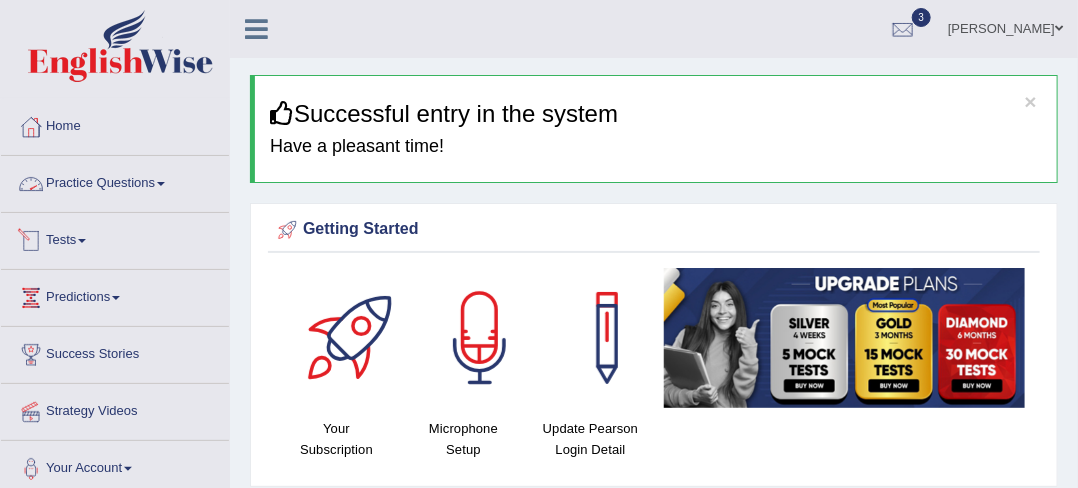 click on "Tests" at bounding box center (115, 238) 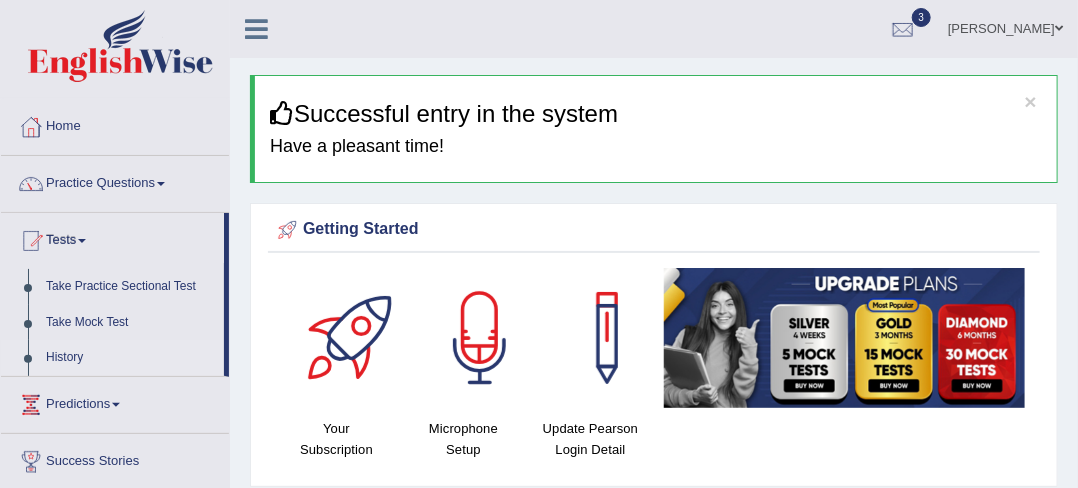 click on "History" at bounding box center (130, 358) 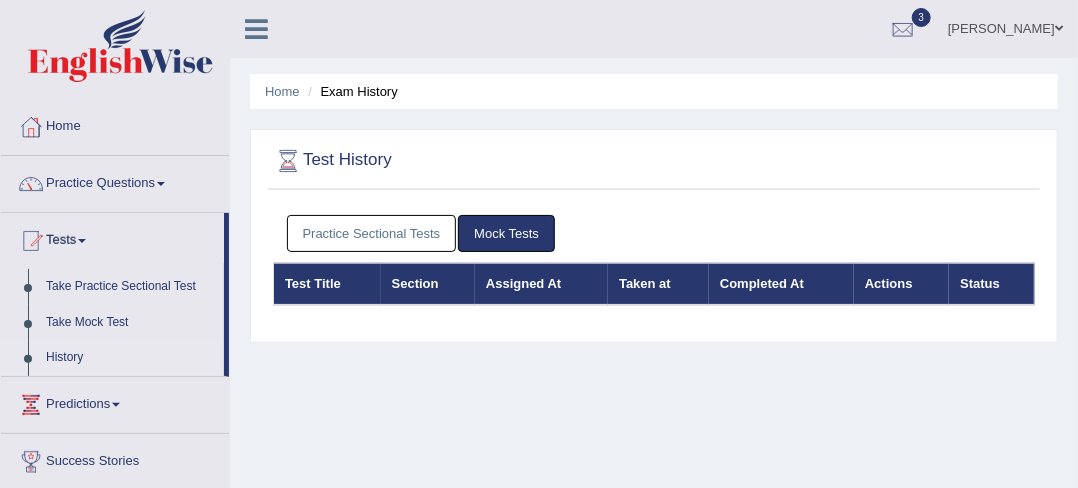 scroll, scrollTop: 31, scrollLeft: 0, axis: vertical 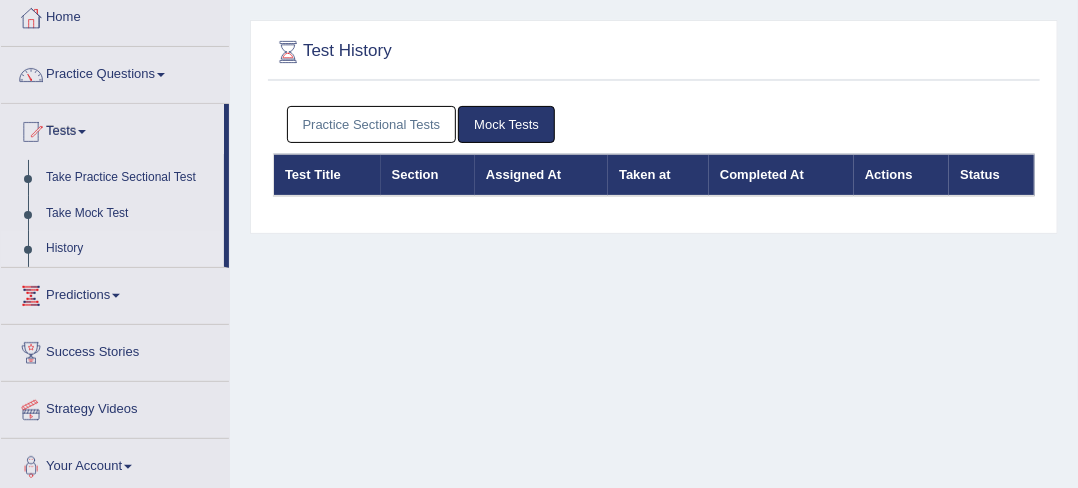 drag, startPoint x: 0, startPoint y: 0, endPoint x: 1092, endPoint y: 143, distance: 1101.3232 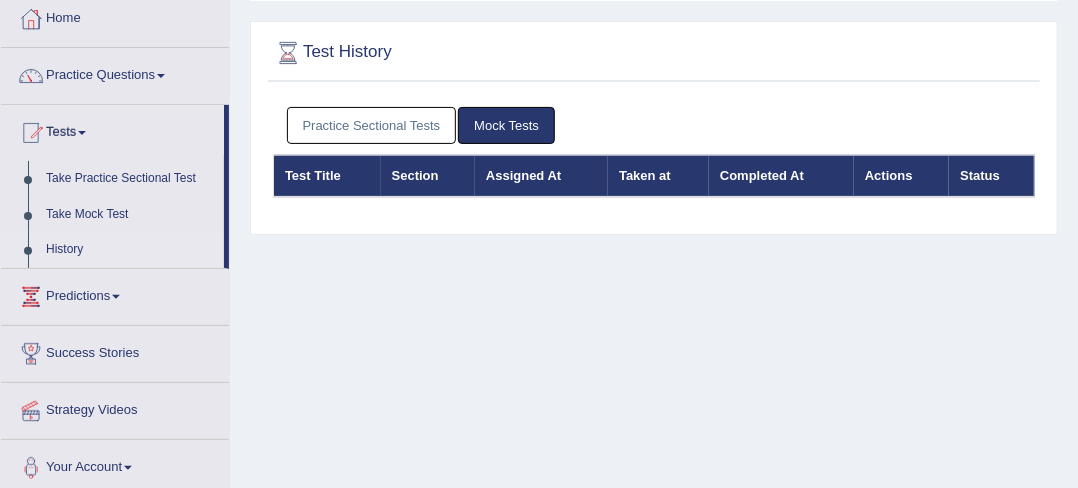 scroll, scrollTop: 104, scrollLeft: 0, axis: vertical 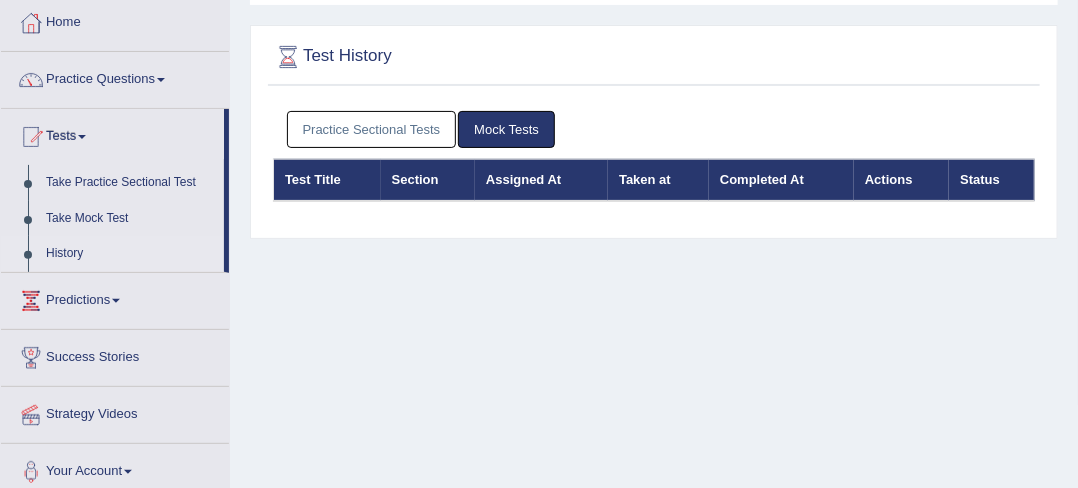 click on "Practice Sectional Tests" at bounding box center [372, 129] 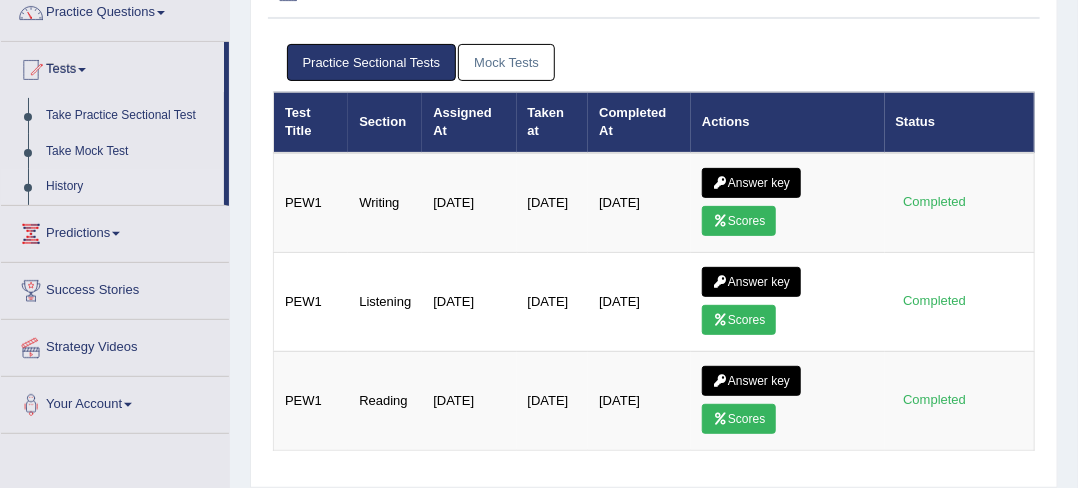 scroll, scrollTop: 186, scrollLeft: 0, axis: vertical 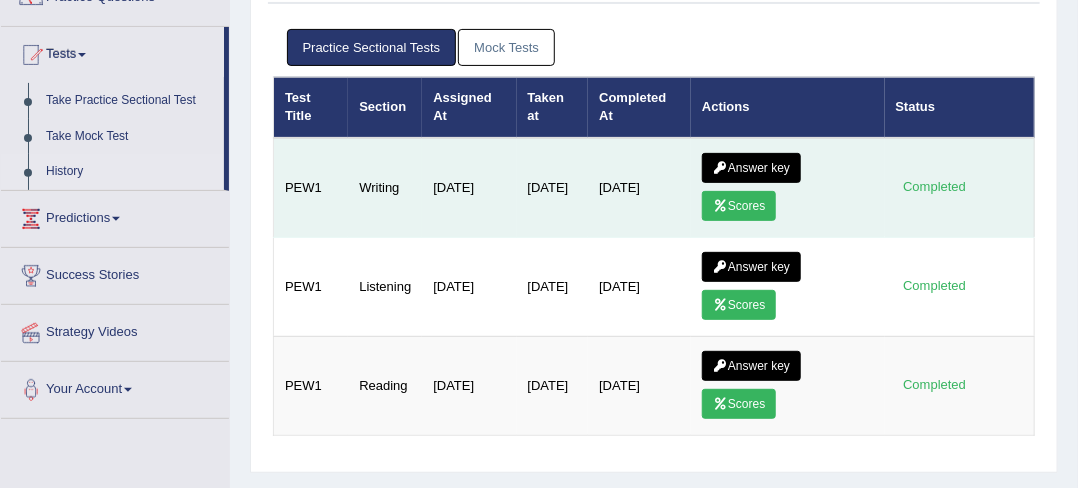 click on "Scores" at bounding box center [739, 206] 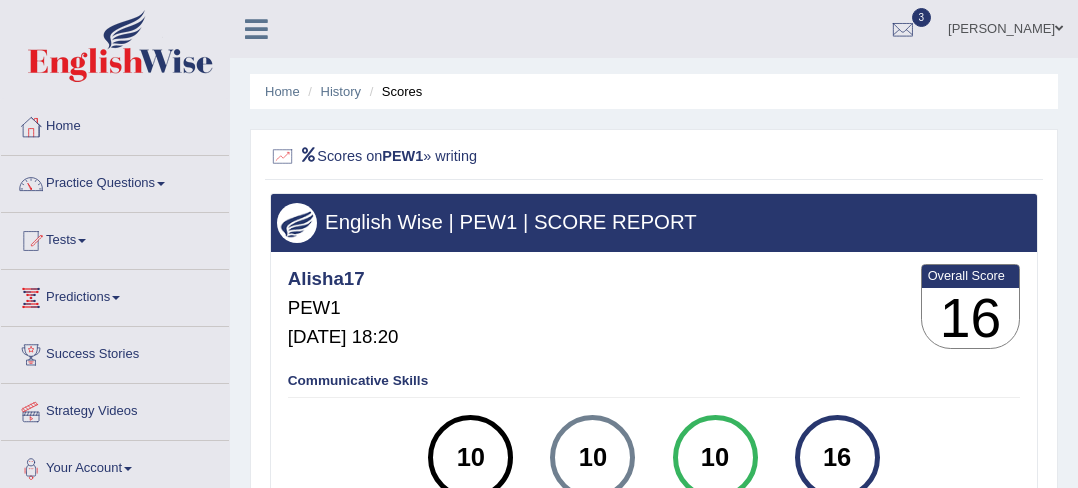 scroll, scrollTop: 0, scrollLeft: 0, axis: both 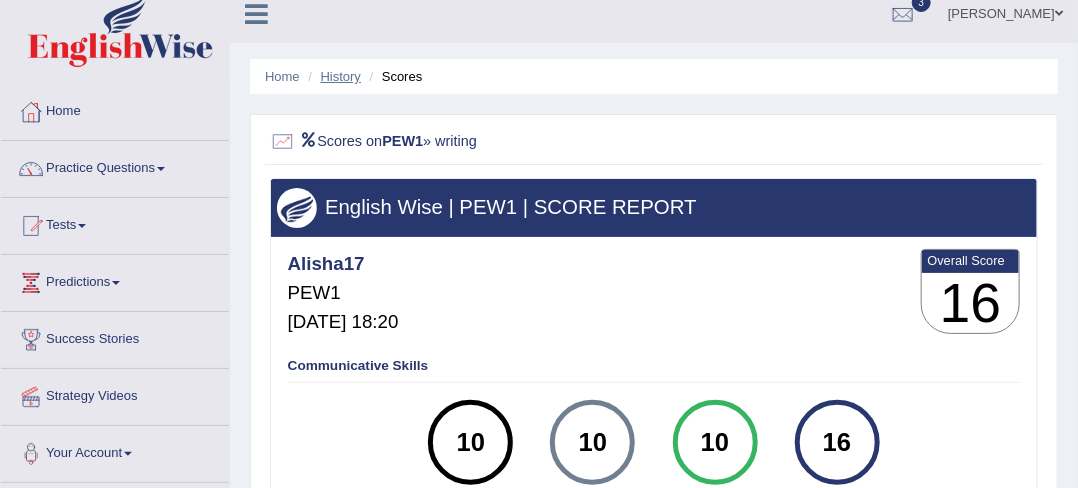 click on "History" at bounding box center (341, 76) 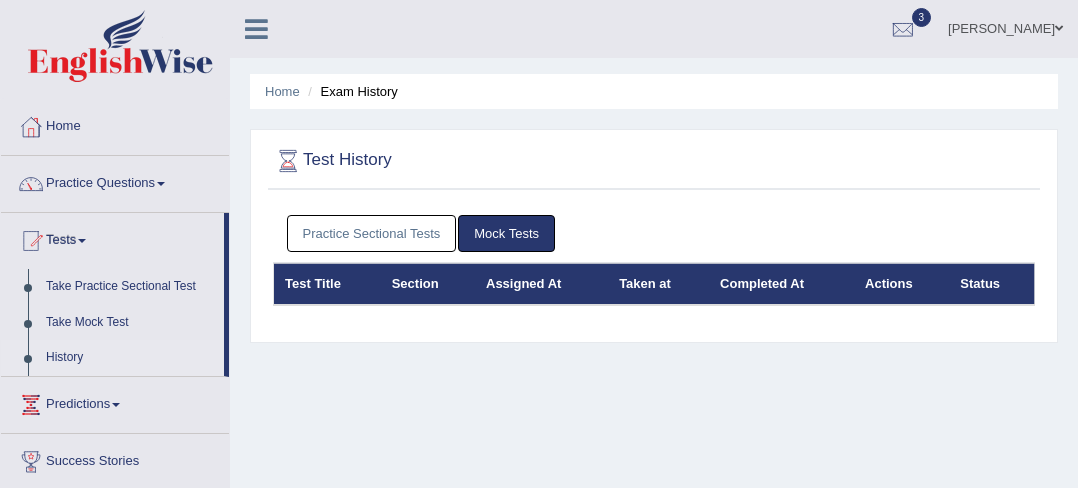 scroll, scrollTop: 0, scrollLeft: 0, axis: both 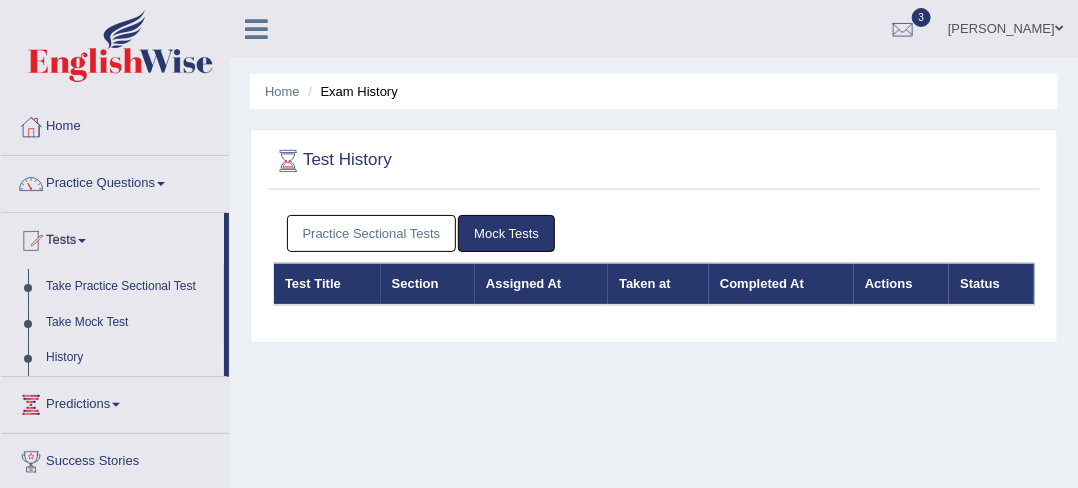 click on "Practice Sectional Tests" at bounding box center (372, 233) 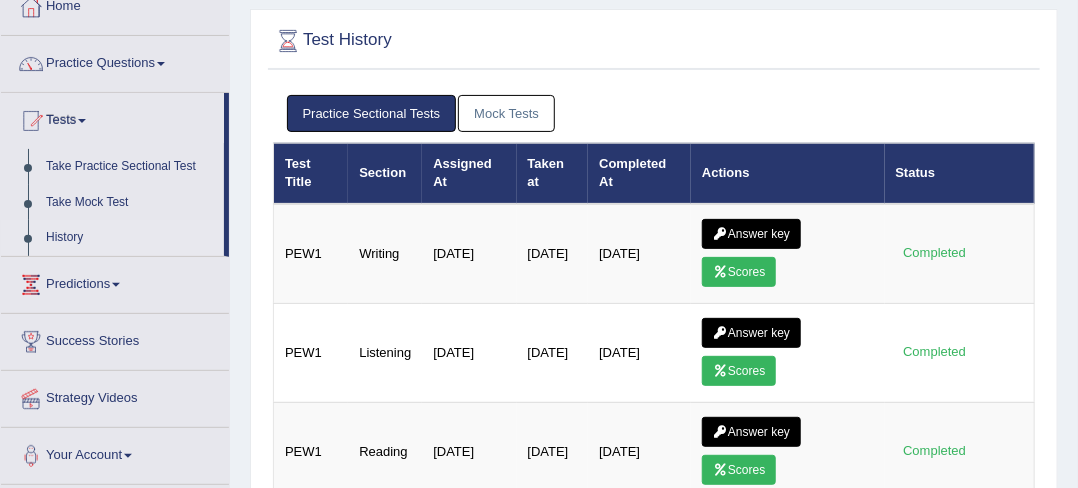 scroll, scrollTop: 132, scrollLeft: 0, axis: vertical 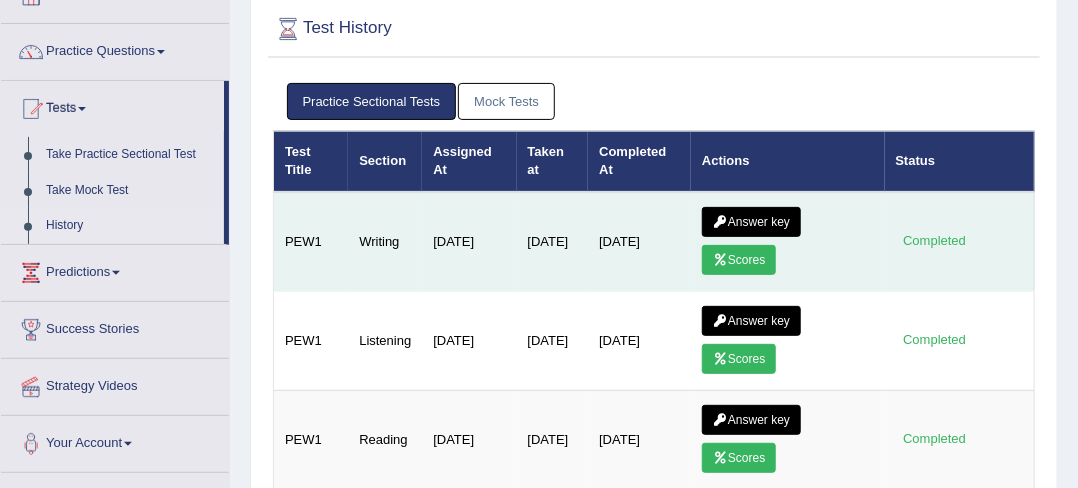 click on "Answer key" at bounding box center [751, 222] 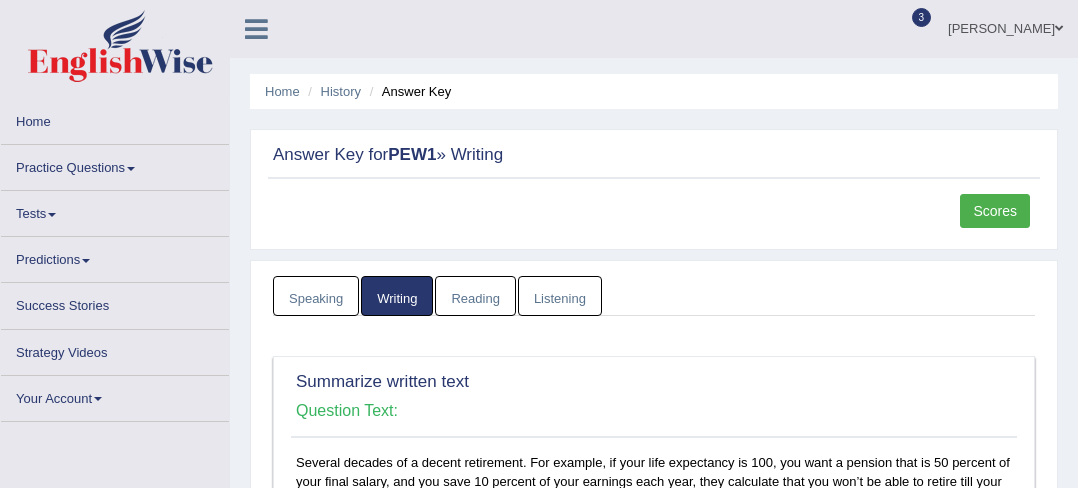 scroll, scrollTop: 0, scrollLeft: 0, axis: both 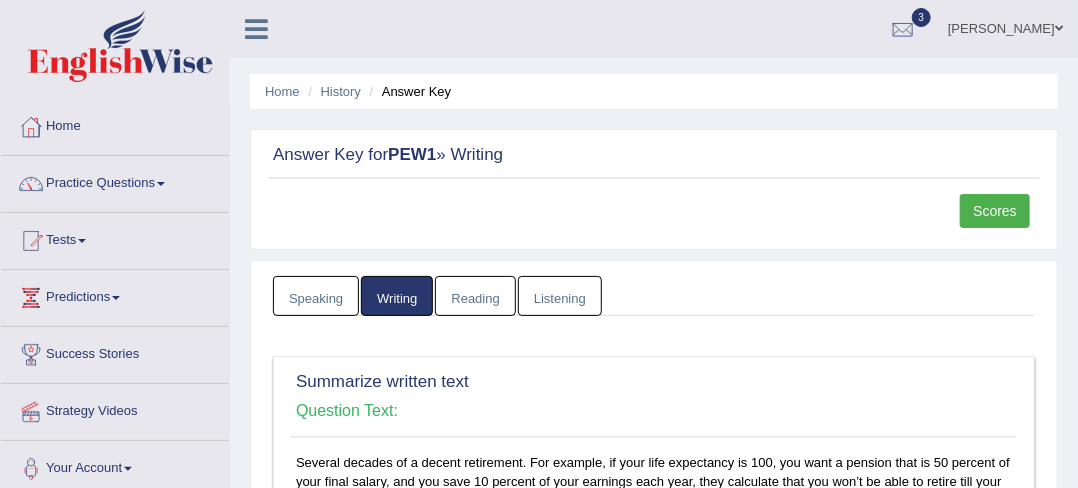 click on "Home
History
Answer Key" at bounding box center [654, 91] 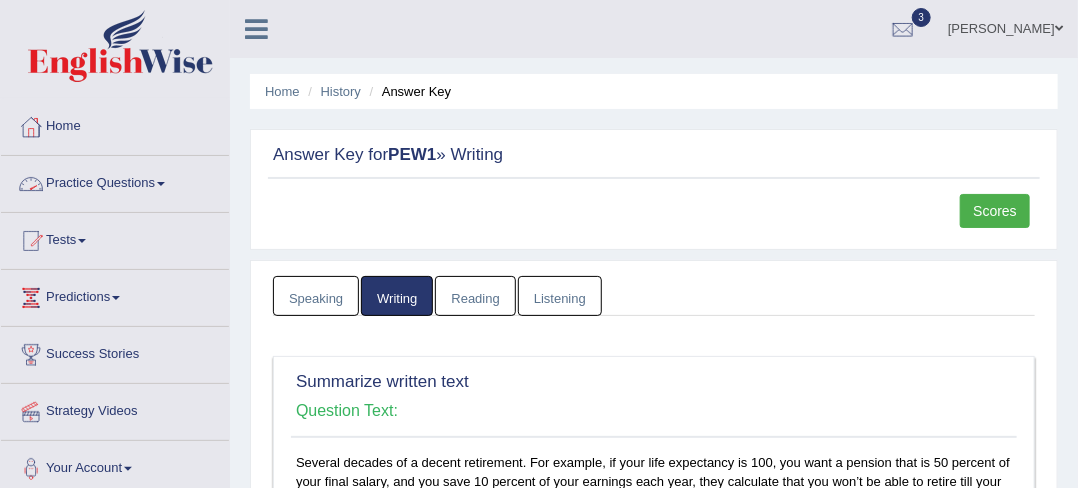 click on "Practice Questions" at bounding box center (115, 181) 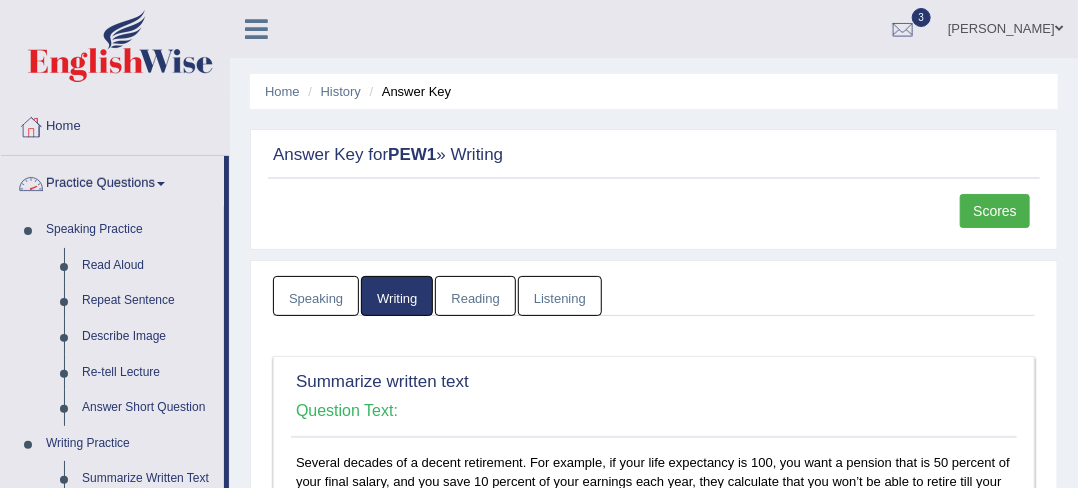 click on "Practice Questions" at bounding box center (112, 181) 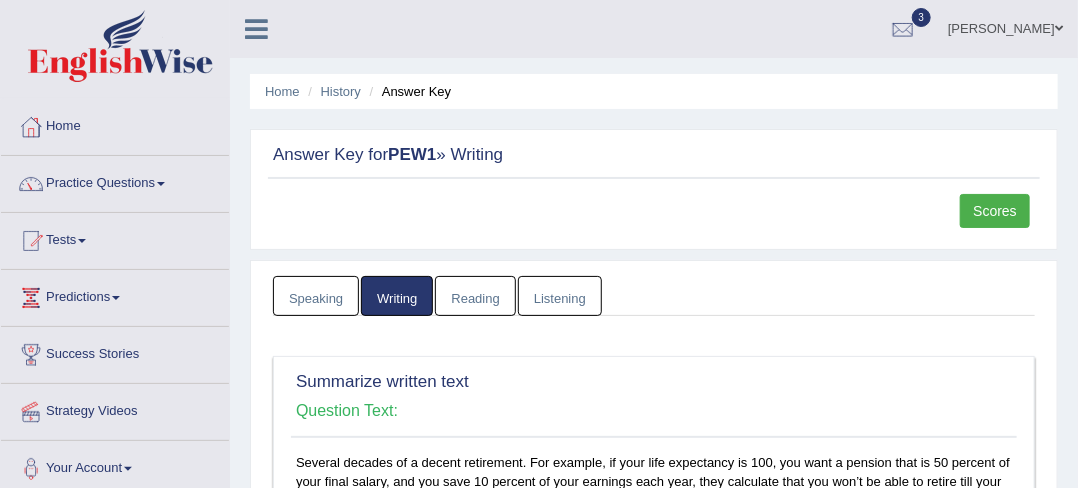 click on "Home" at bounding box center [115, 124] 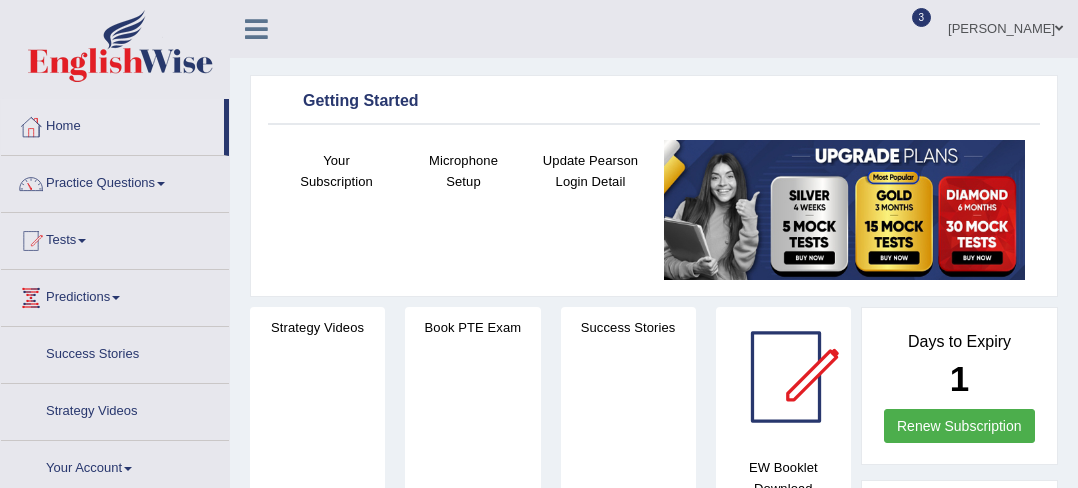 click on "Tests" at bounding box center (115, 238) 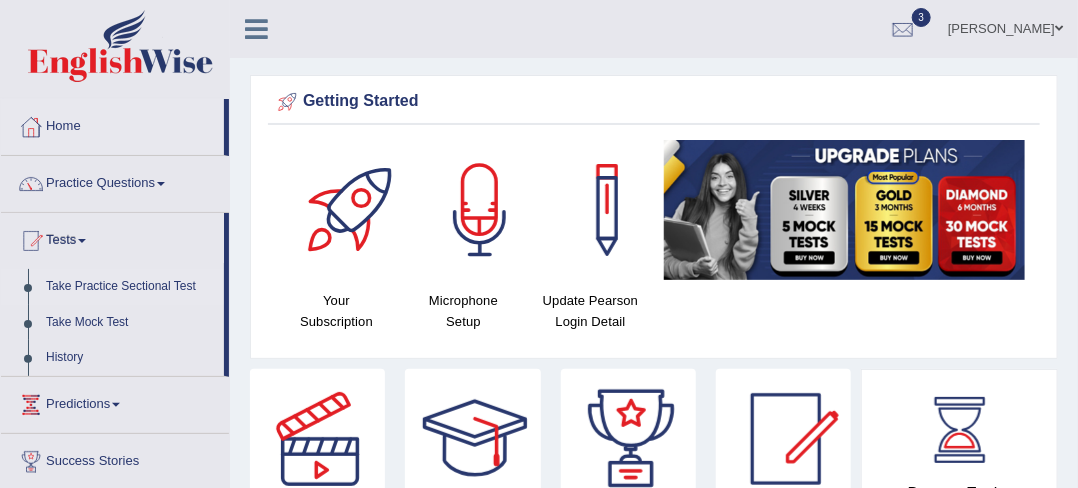 scroll, scrollTop: 0, scrollLeft: 0, axis: both 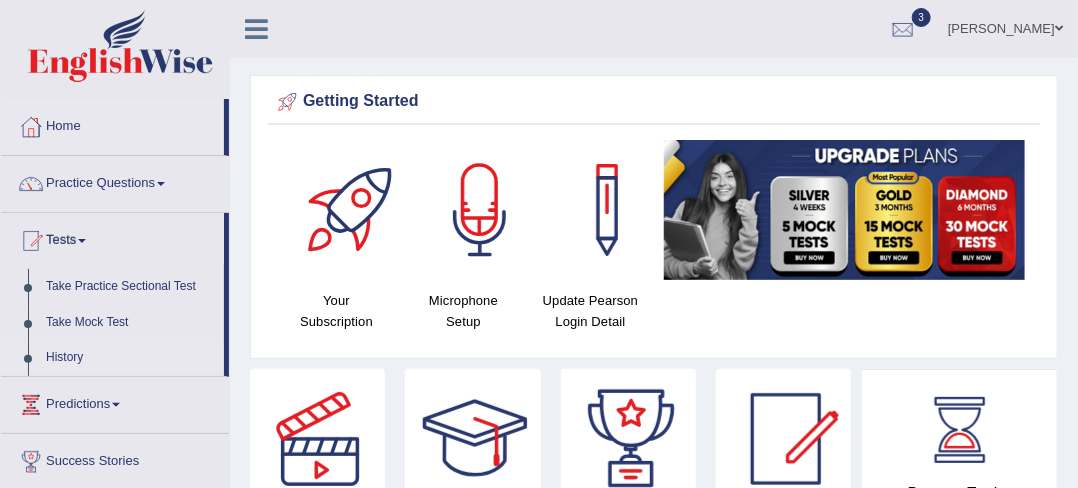 click on "History" at bounding box center (130, 358) 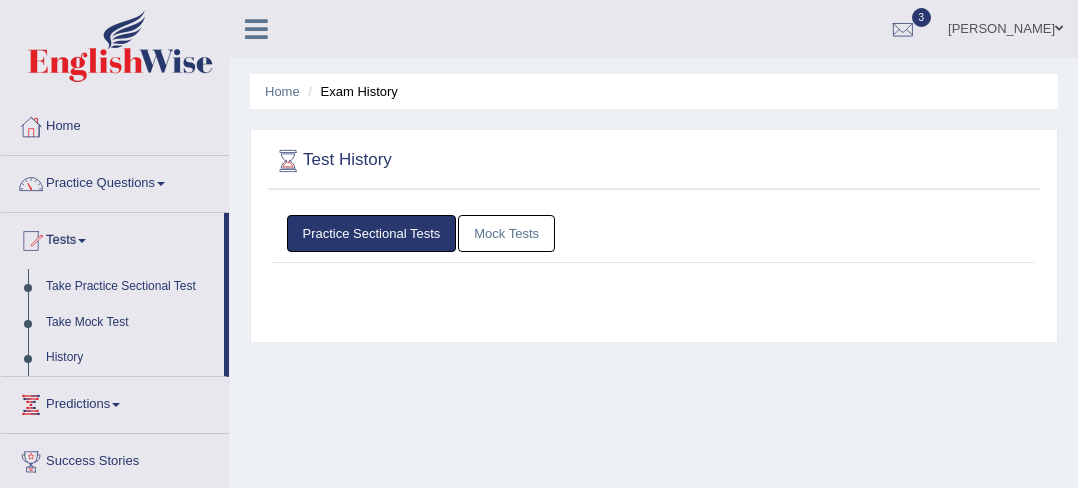 scroll, scrollTop: 0, scrollLeft: 0, axis: both 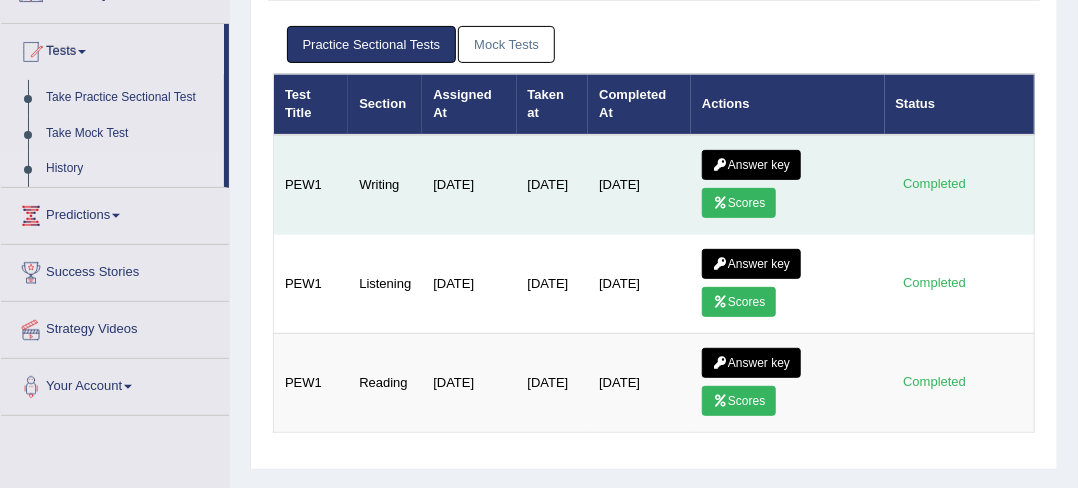 click on "Answer key" at bounding box center [751, 165] 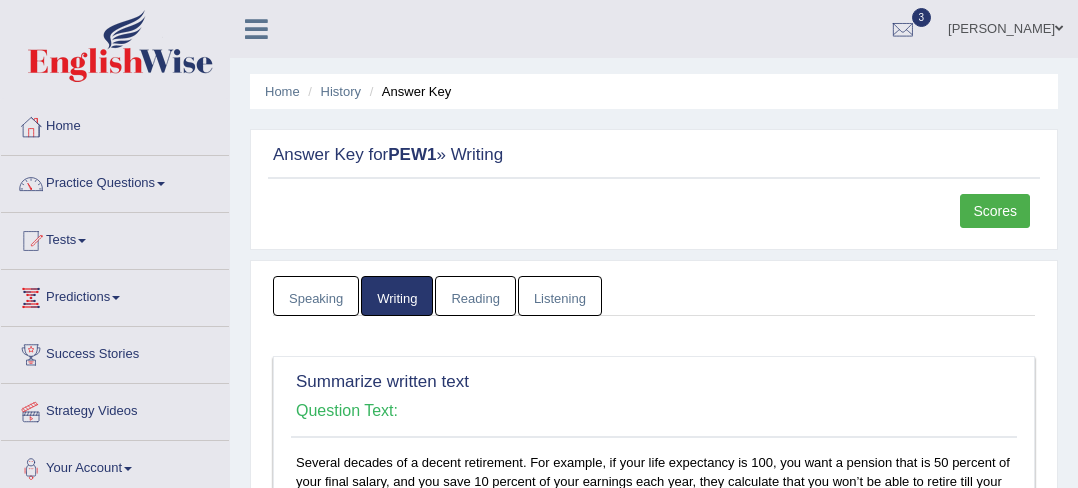 scroll, scrollTop: 0, scrollLeft: 0, axis: both 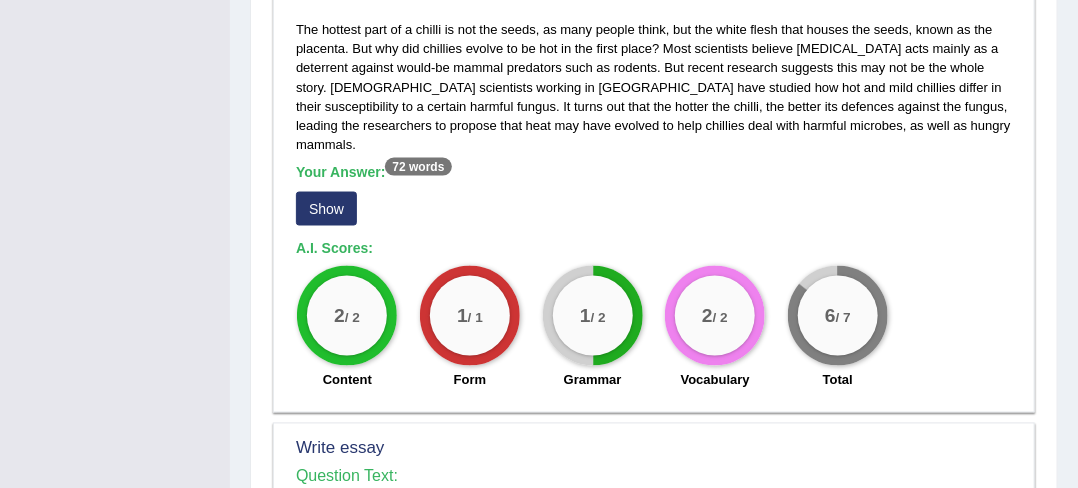 drag, startPoint x: 1074, startPoint y: 304, endPoint x: 1073, endPoint y: 278, distance: 26.019224 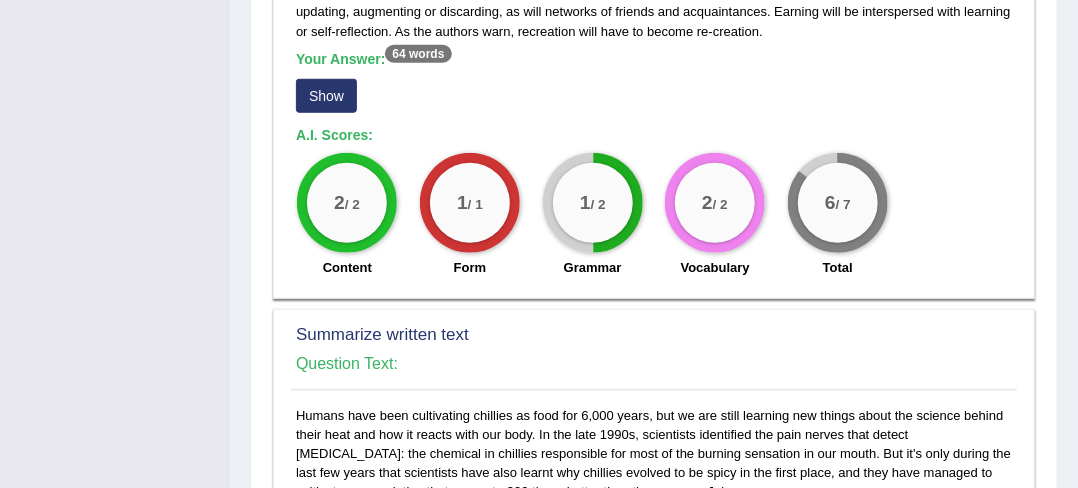 scroll, scrollTop: 376, scrollLeft: 0, axis: vertical 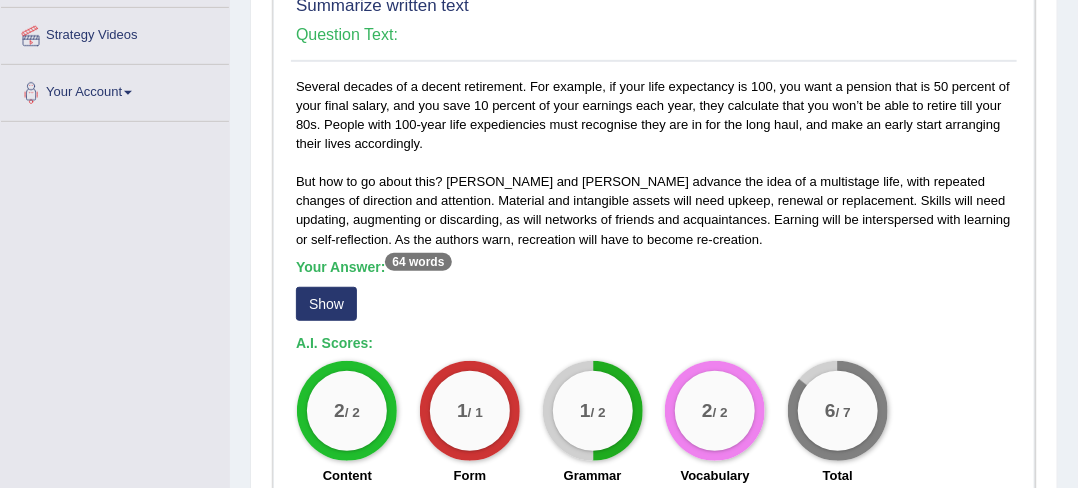 click on "Show" at bounding box center [326, 304] 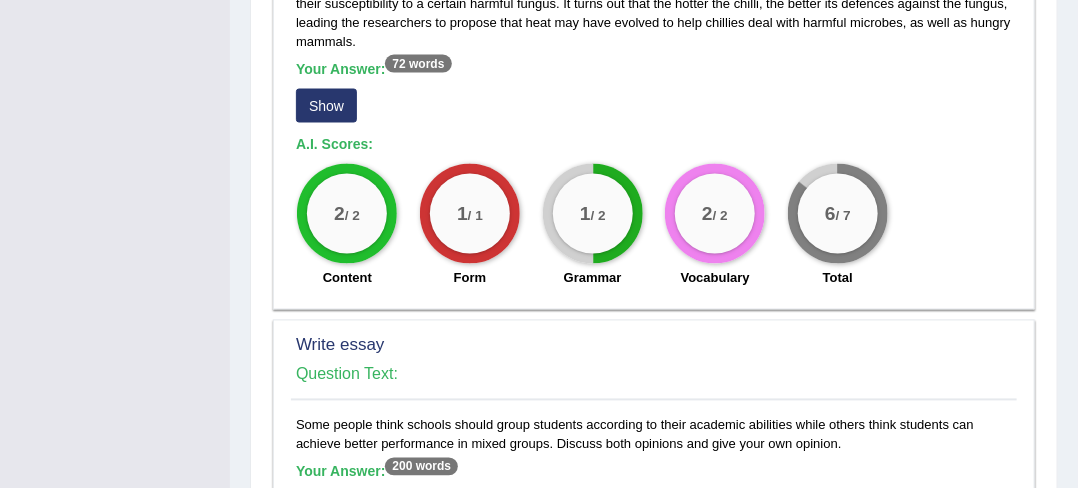 scroll, scrollTop: 1232, scrollLeft: 0, axis: vertical 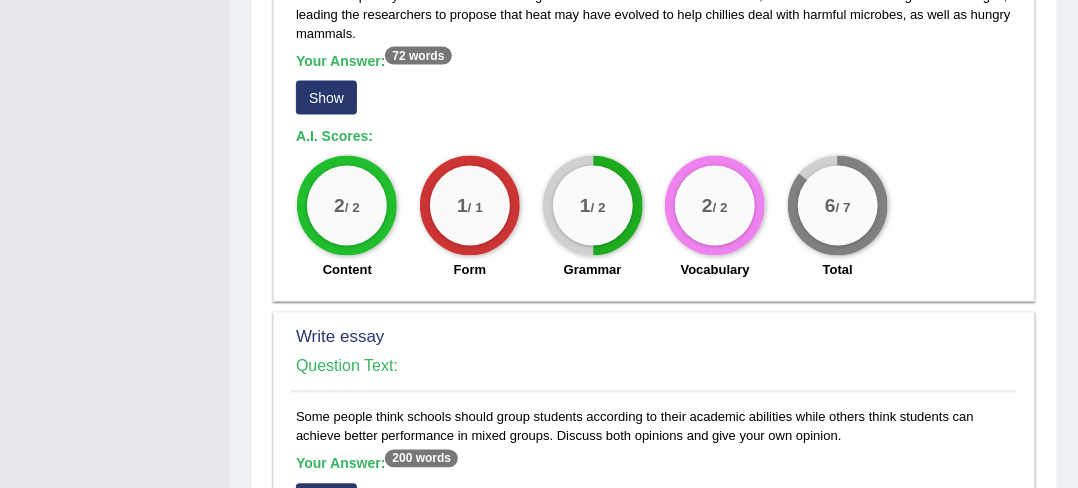 click on "Show" at bounding box center (326, 98) 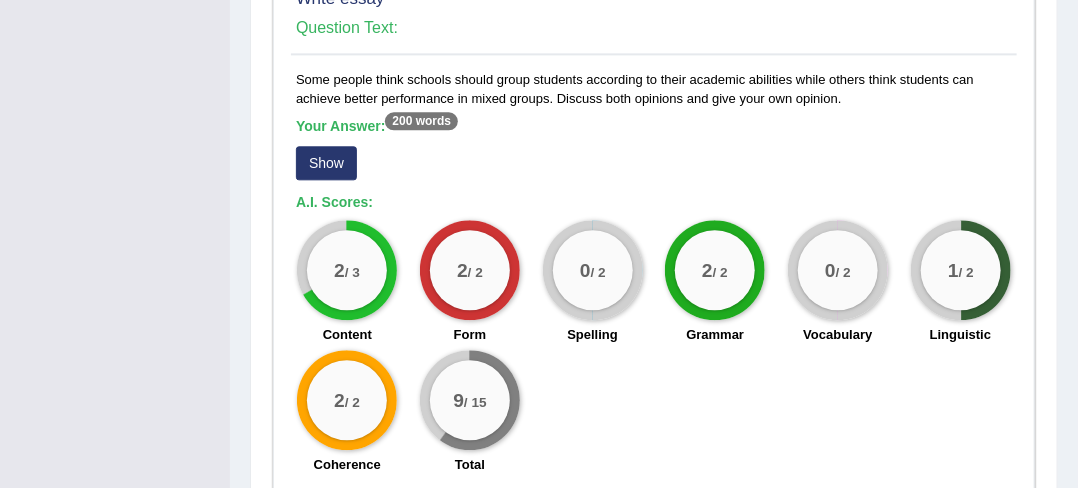 scroll, scrollTop: 1670, scrollLeft: 0, axis: vertical 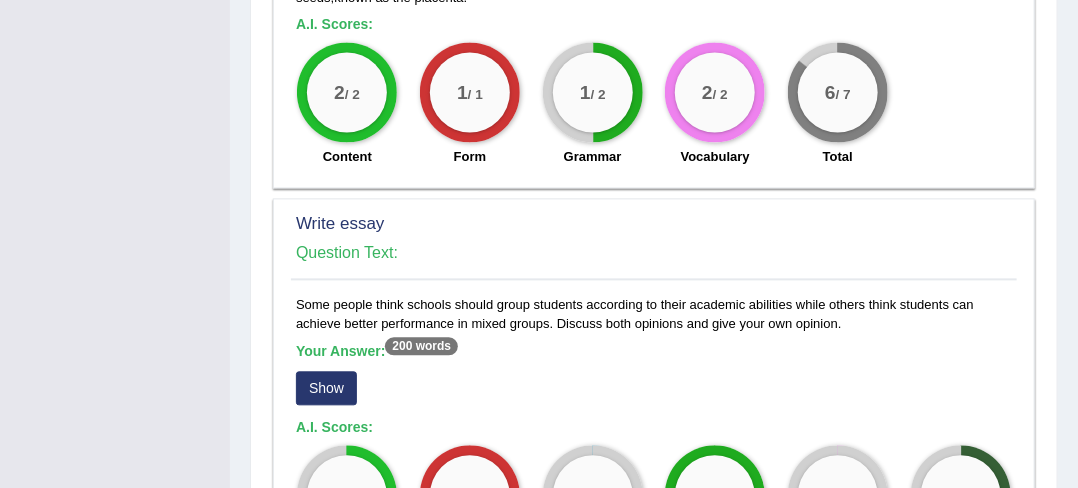 click on "Show" at bounding box center [326, 388] 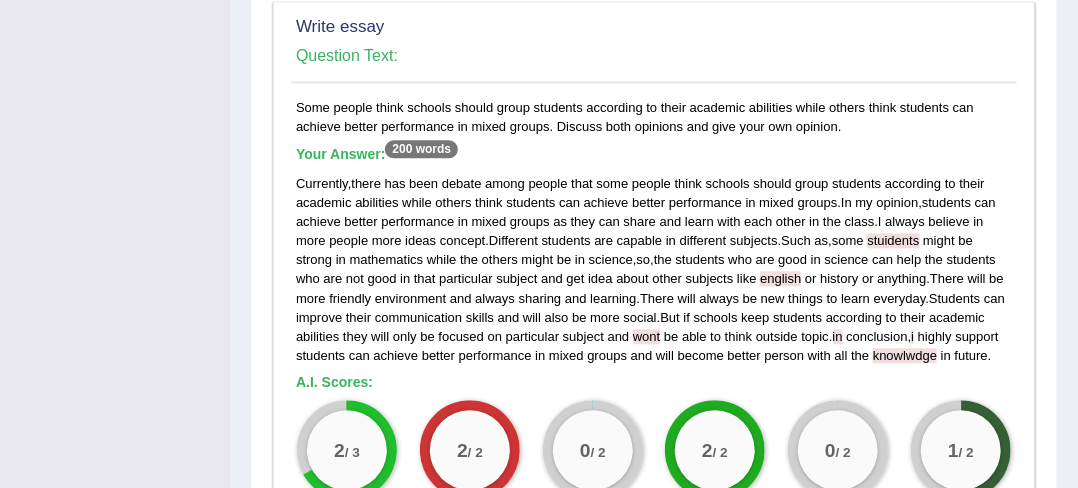 scroll, scrollTop: 1641, scrollLeft: 0, axis: vertical 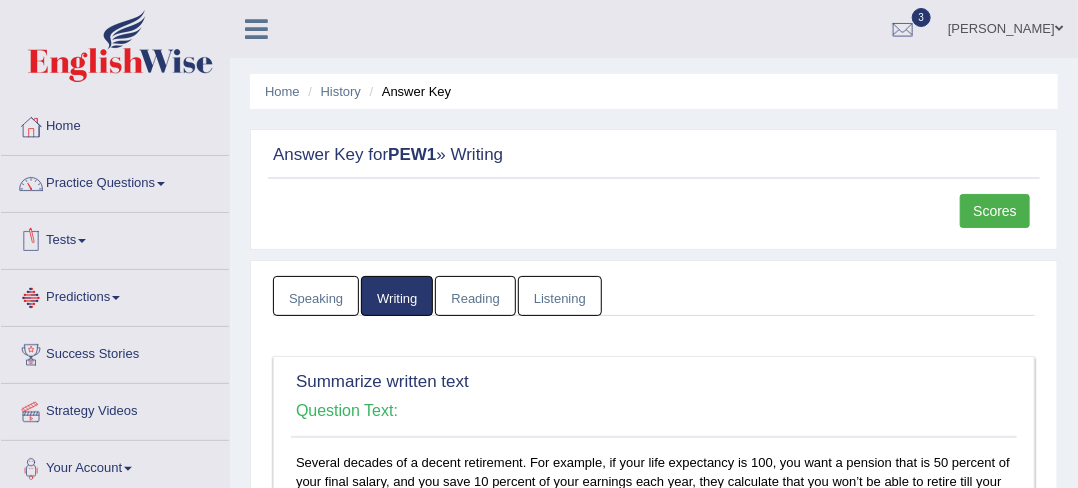 click on "Tests" at bounding box center (115, 238) 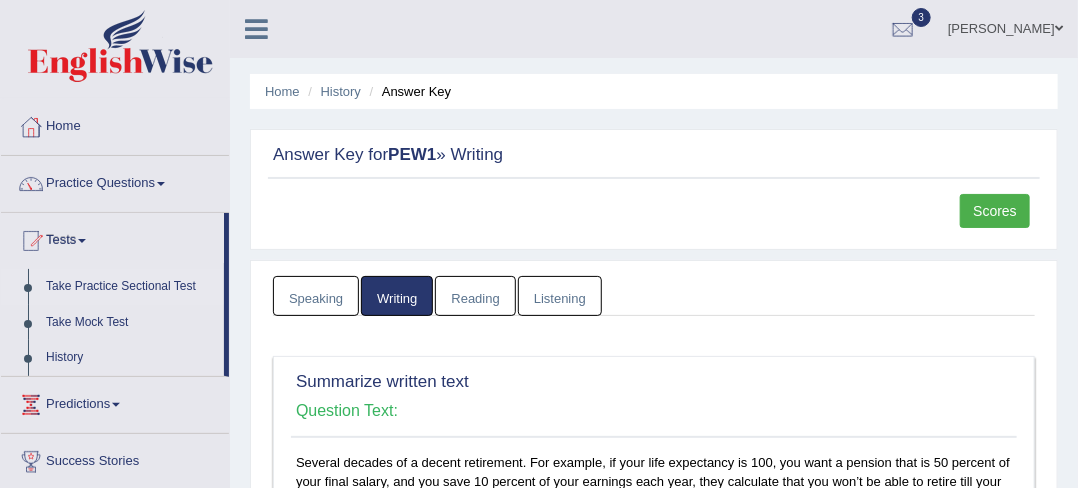 click on "Take Practice Sectional Test" at bounding box center [130, 287] 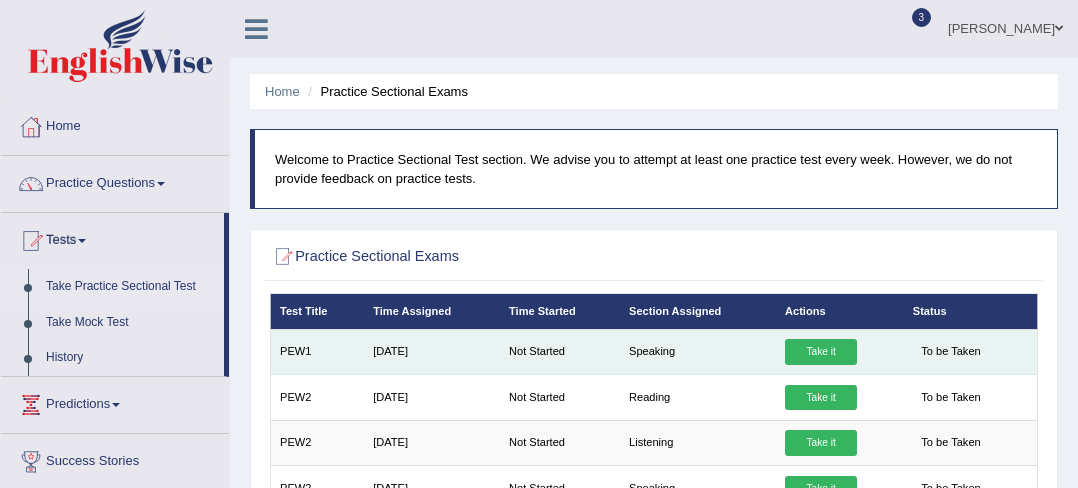 click on "Take it" at bounding box center [821, 352] 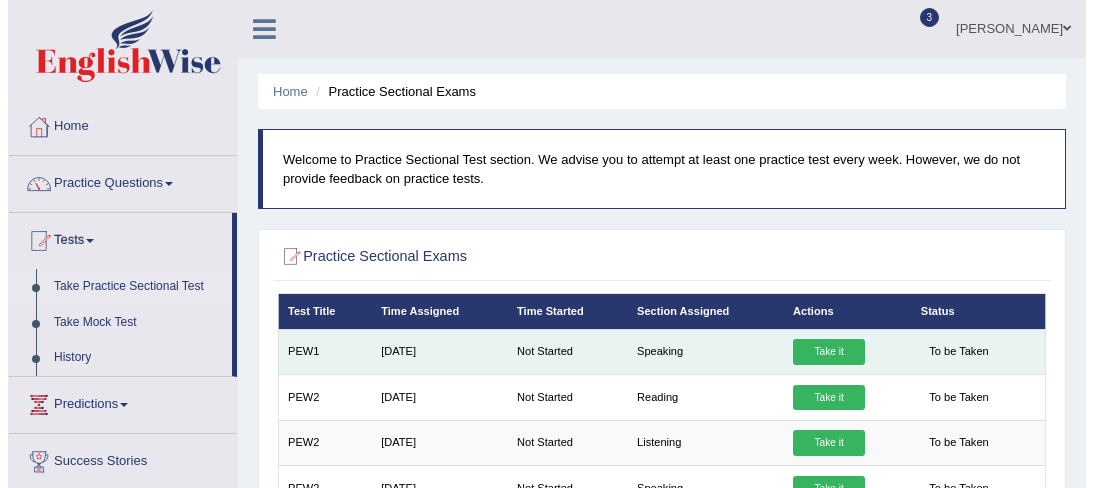 scroll, scrollTop: 0, scrollLeft: 0, axis: both 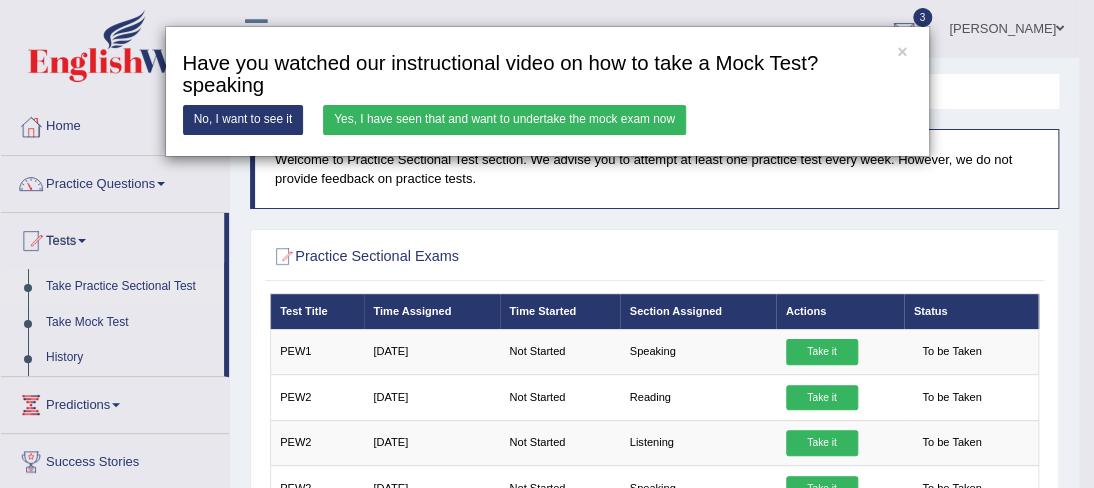 click on "Yes, I have seen that and want to undertake the mock exam now" at bounding box center (504, 119) 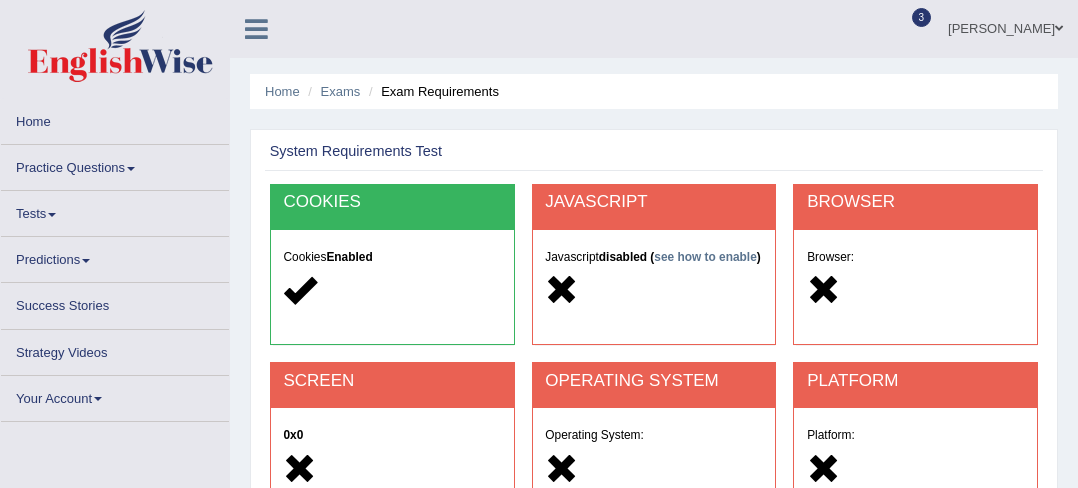 scroll, scrollTop: 0, scrollLeft: 0, axis: both 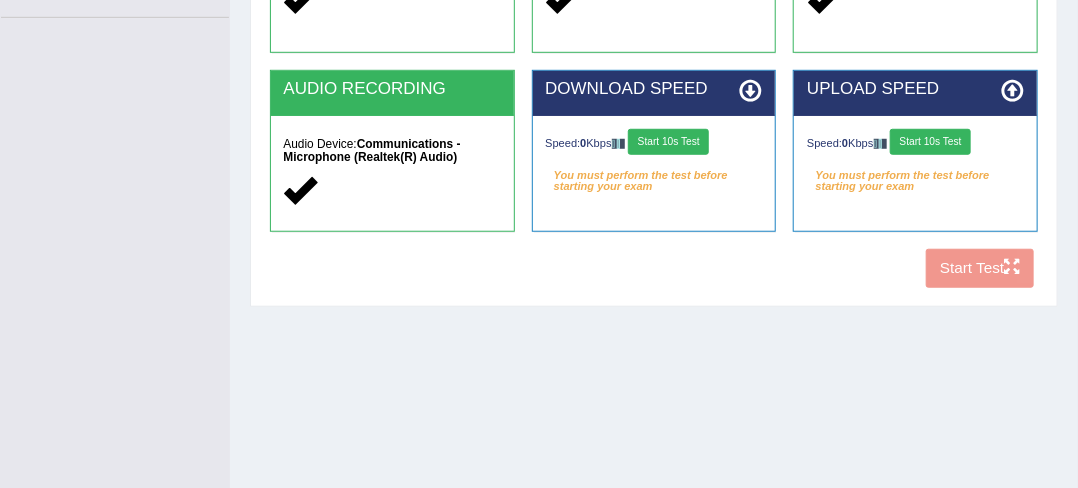 click on "COOKIES
Cookies  Enabled
JAVASCRIPT
Javascript  Enabled
BROWSER
Browser:  Chrome
SCREEN
1093x615
OPERATING SYSTEM
Operating System:  Windows
PLATFORM
Platform:  Desktop / Laptop
AUDIO RECORDING
Audio Device:  Communications - Microphone (Realtek(R) Audio)
DOWNLOAD SPEED
Speed:  0  Kbps    Start 10s Test
You must perform the test before starting your exam
Select Audio Quality
UPLOAD SPEED
Speed:  0  Kbps    Start 10s Test
You must perform the test before starting your exam" at bounding box center (653, 5) 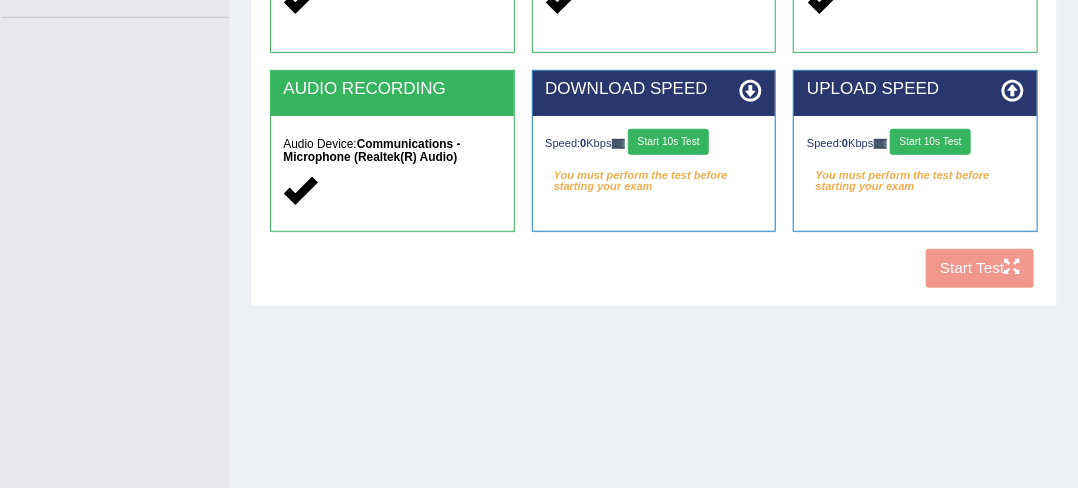 click on "Start 10s Test" at bounding box center [668, 142] 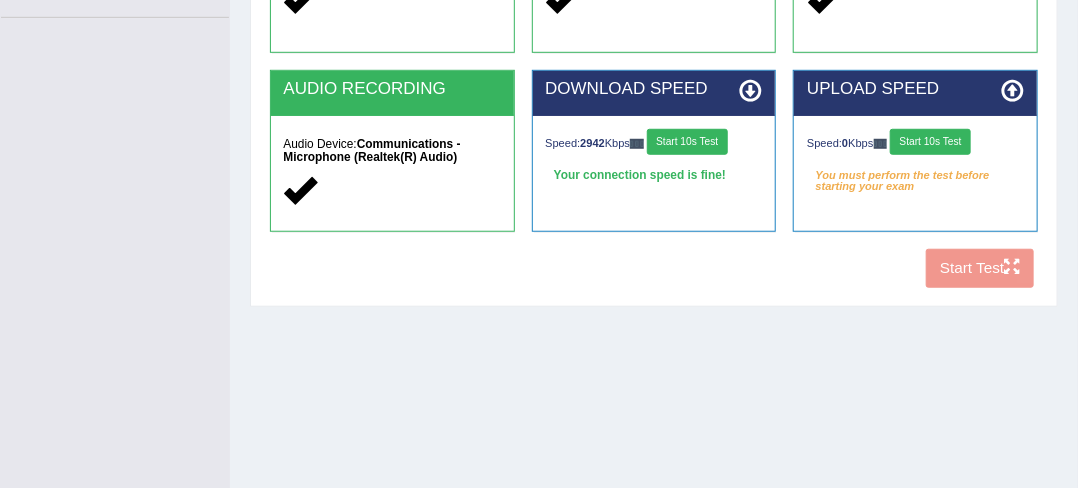 click on "Start 10s Test" at bounding box center [930, 142] 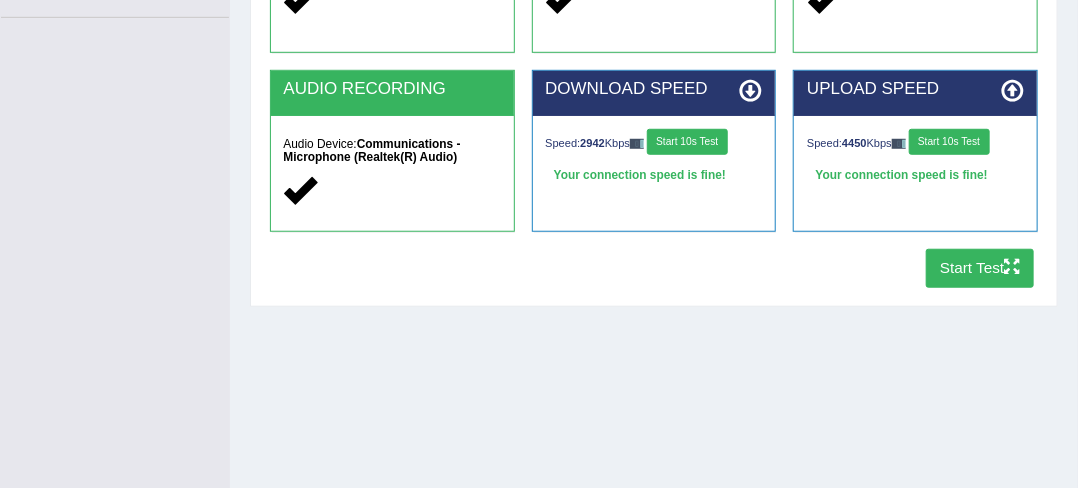 click on "Start Test" at bounding box center (980, 268) 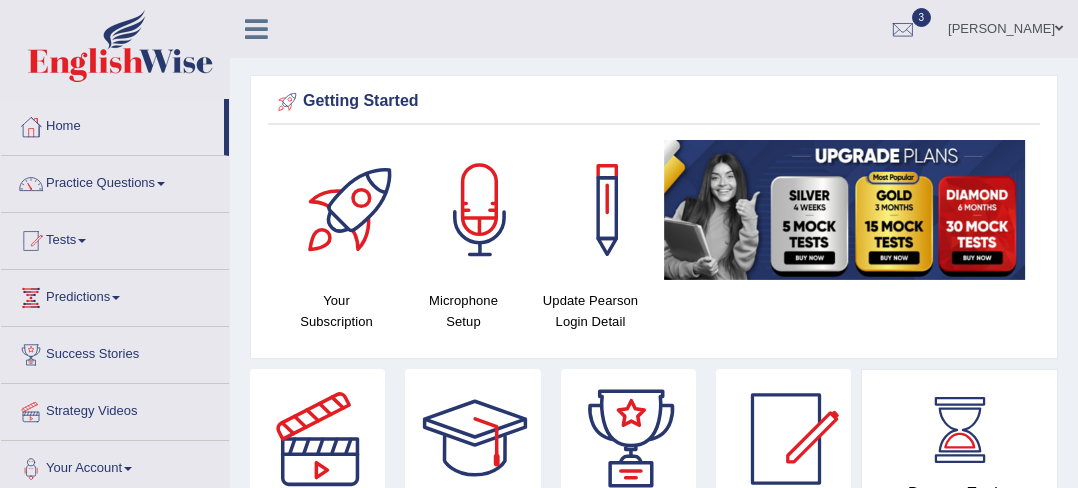 scroll, scrollTop: 0, scrollLeft: 0, axis: both 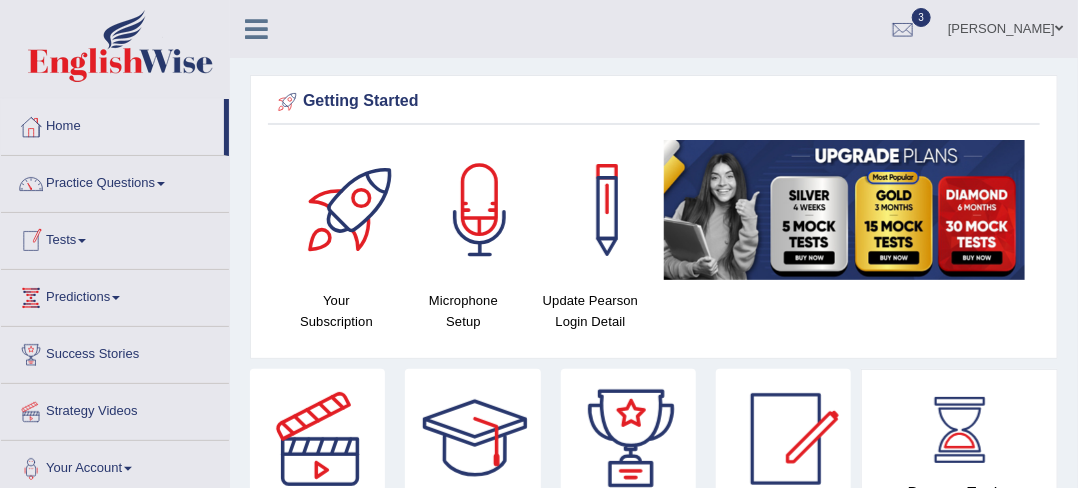 click at bounding box center (82, 241) 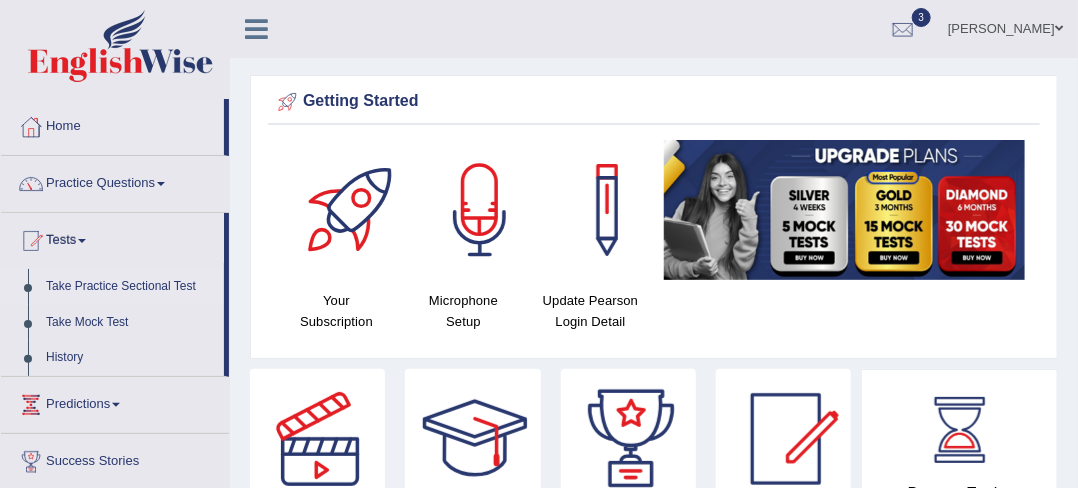 click on "Take Practice Sectional Test" at bounding box center (130, 287) 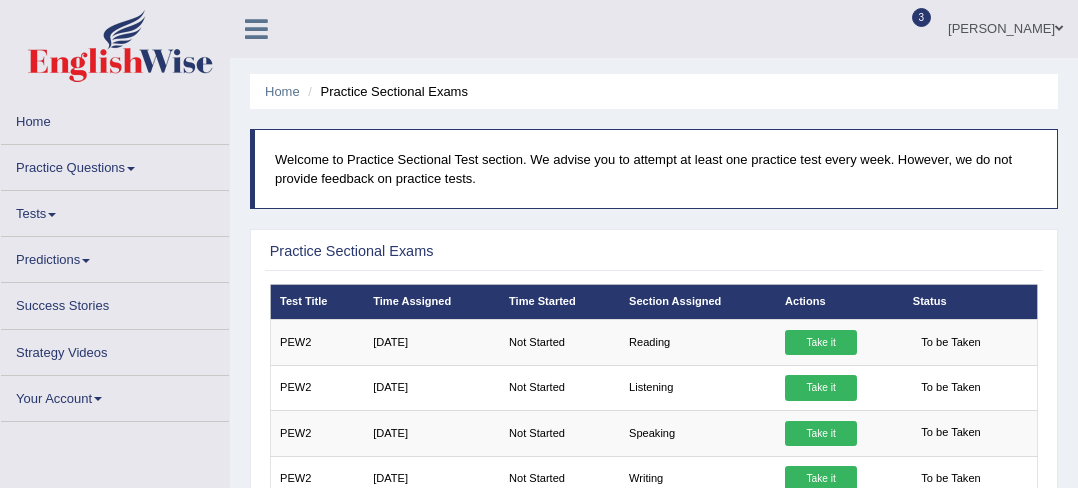 scroll, scrollTop: 0, scrollLeft: 0, axis: both 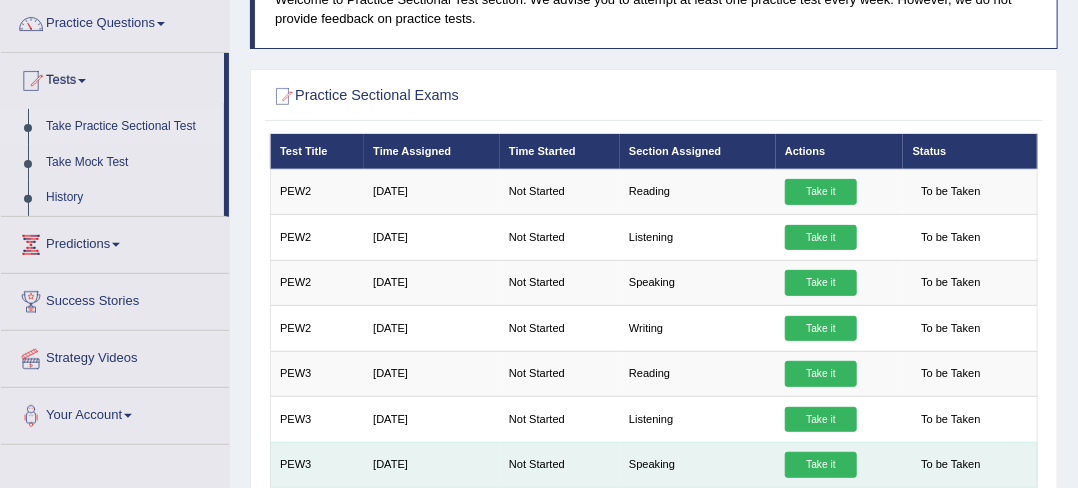 click on "Take it" at bounding box center [821, 465] 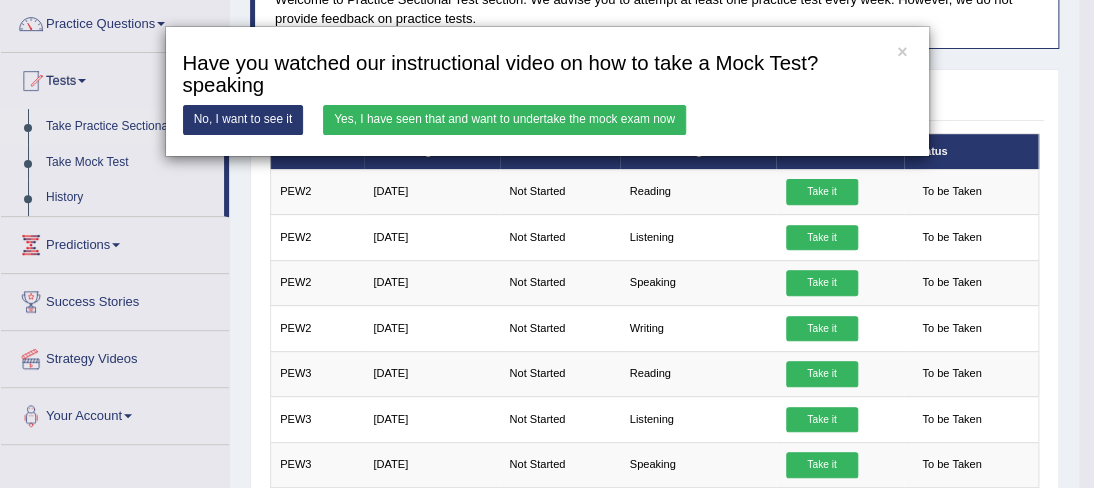 click on "Yes, I have seen that and want to undertake the mock exam now" at bounding box center [504, 119] 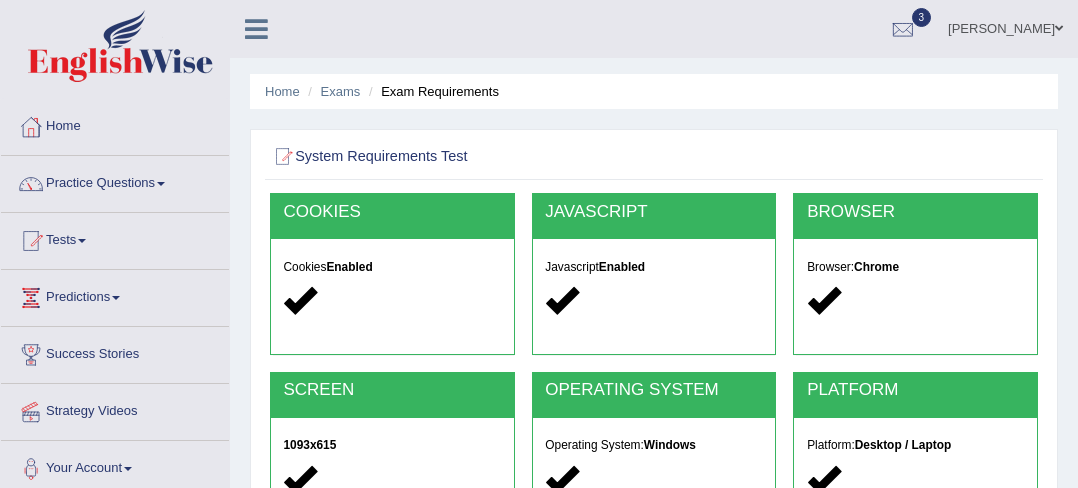 scroll, scrollTop: 0, scrollLeft: 0, axis: both 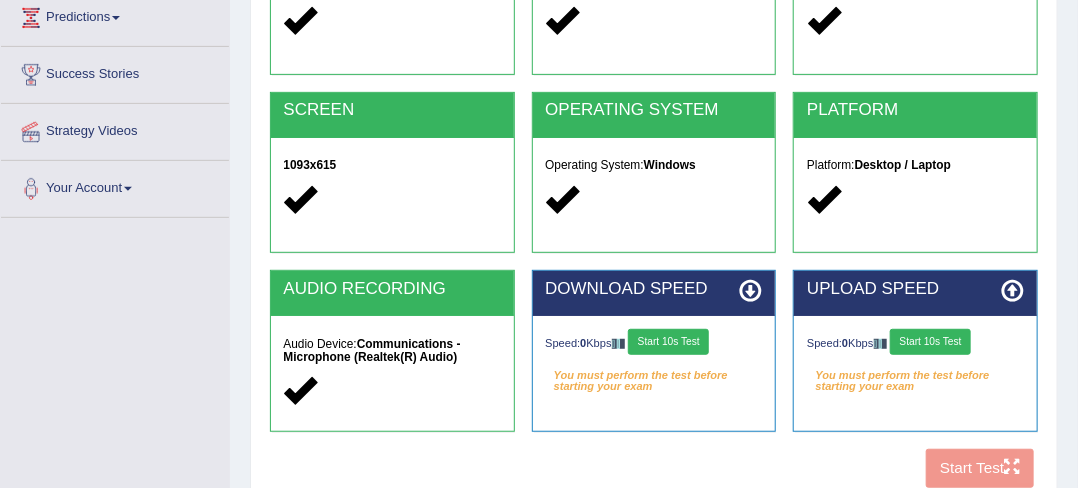 click on "Start 10s Test" at bounding box center [668, 342] 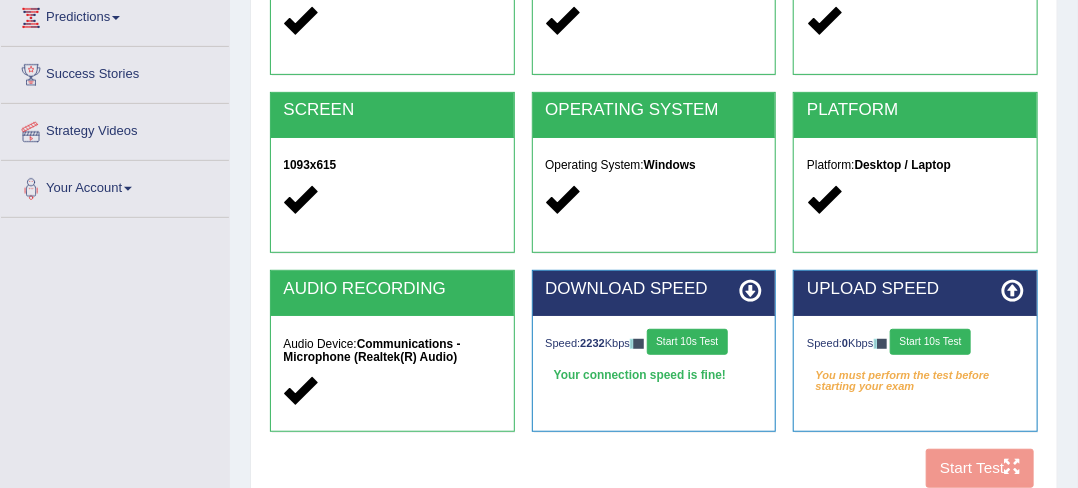 click on "Start 10s Test" at bounding box center (930, 342) 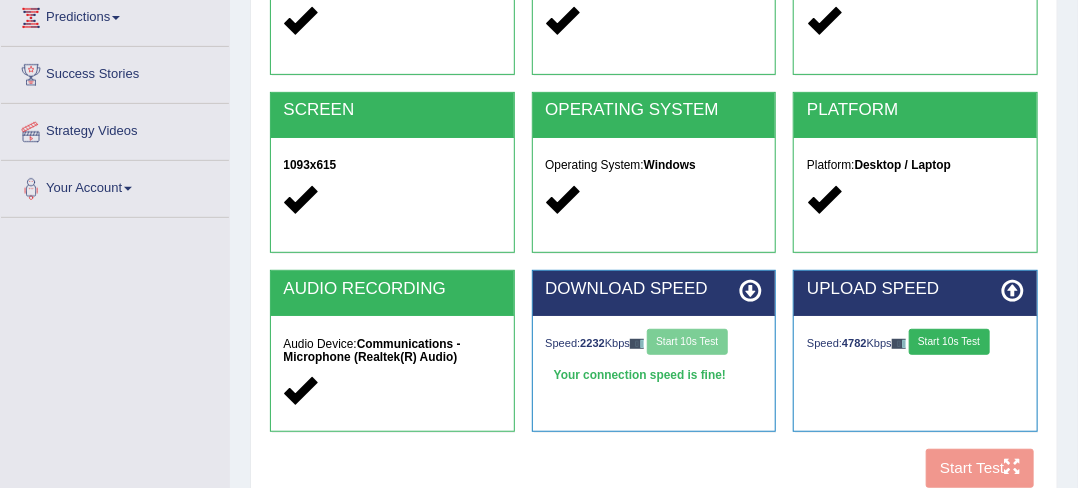 click on "COOKIES
Cookies  Enabled
JAVASCRIPT
Javascript  Enabled
BROWSER
Browser:  Chrome
SCREEN
1093x615
OPERATING SYSTEM
Operating System:  Windows
PLATFORM
Platform:  Desktop / Laptop
AUDIO RECORDING
Audio Device:  Communications - Microphone (Realtek(R) Audio)
DOWNLOAD SPEED
Speed:  2232  Kbps    Start 10s Test
Your connection speed is fine!
Select Audio Quality
UPLOAD SPEED
Speed:  4782  Kbps    Start 10s Test
Start Test" at bounding box center (653, 205) 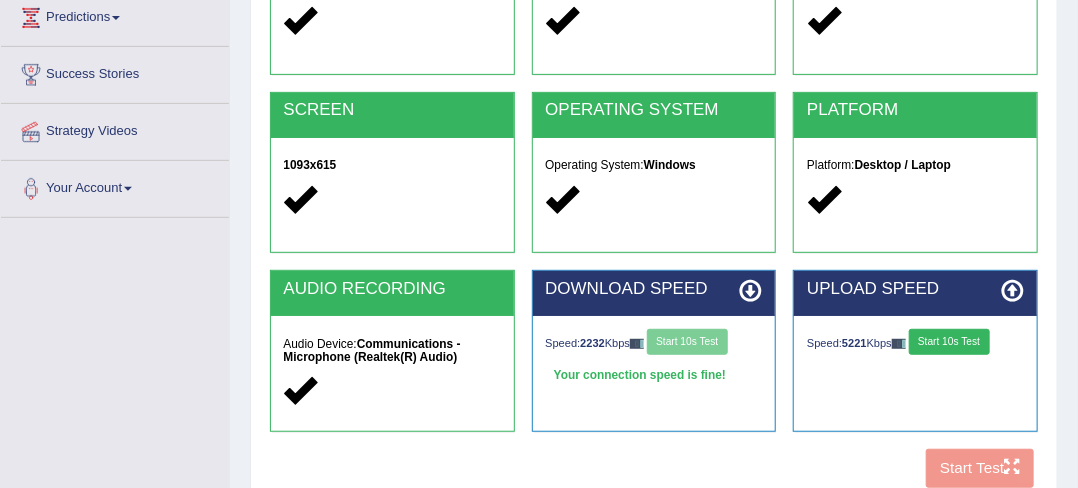 click on "COOKIES
Cookies  Enabled
JAVASCRIPT
Javascript  Enabled
BROWSER
Browser:  Chrome
SCREEN
1093x615
OPERATING SYSTEM
Operating System:  Windows
PLATFORM
Platform:  Desktop / Laptop
AUDIO RECORDING
Audio Device:  Communications - Microphone (Realtek(R) Audio)
DOWNLOAD SPEED
Speed:  2232  Kbps    Start 10s Test
Your connection speed is fine!
Select Audio Quality
UPLOAD SPEED
Speed:  5221  Kbps    Start 10s Test
Start Test" at bounding box center (653, 205) 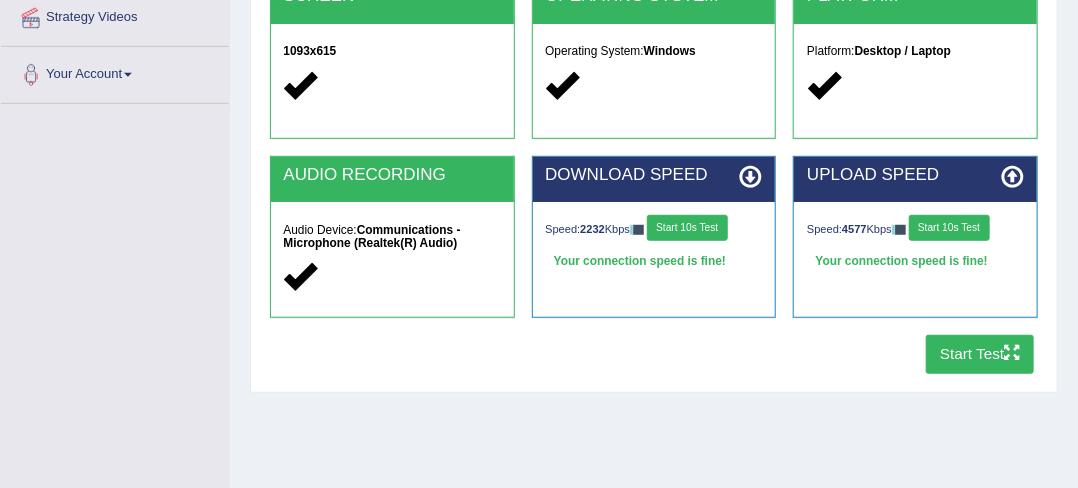 scroll, scrollTop: 400, scrollLeft: 0, axis: vertical 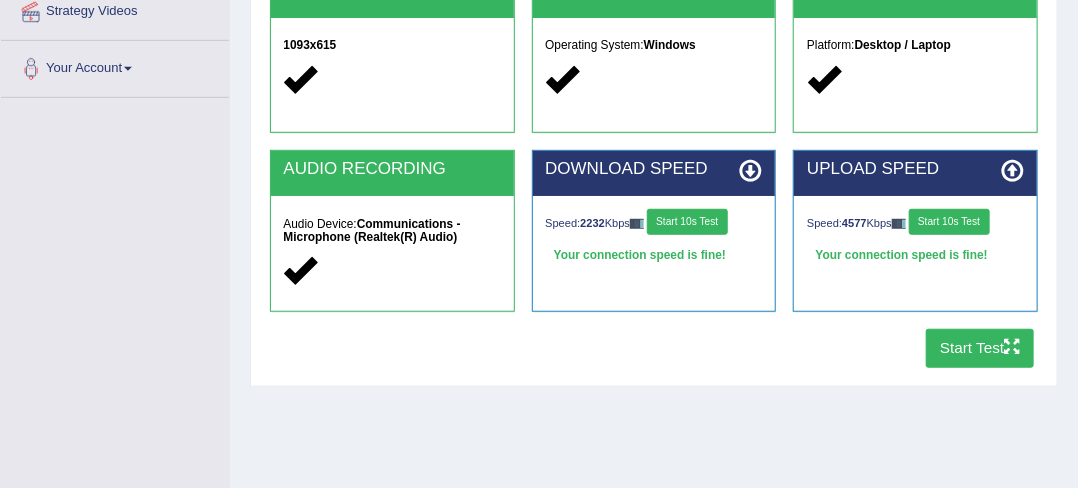 click on "Start Test" at bounding box center (980, 348) 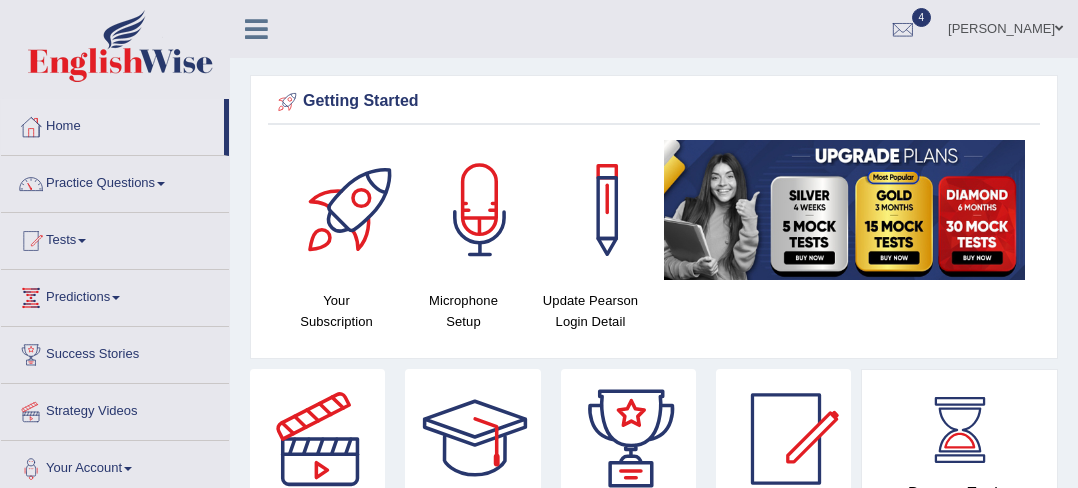 scroll, scrollTop: 0, scrollLeft: 0, axis: both 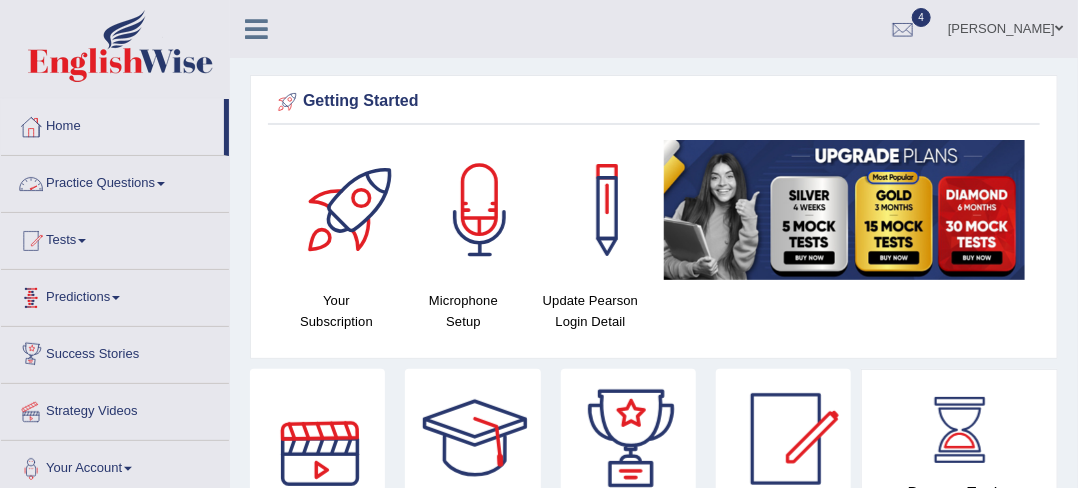 click on "Practice Questions" at bounding box center (115, 181) 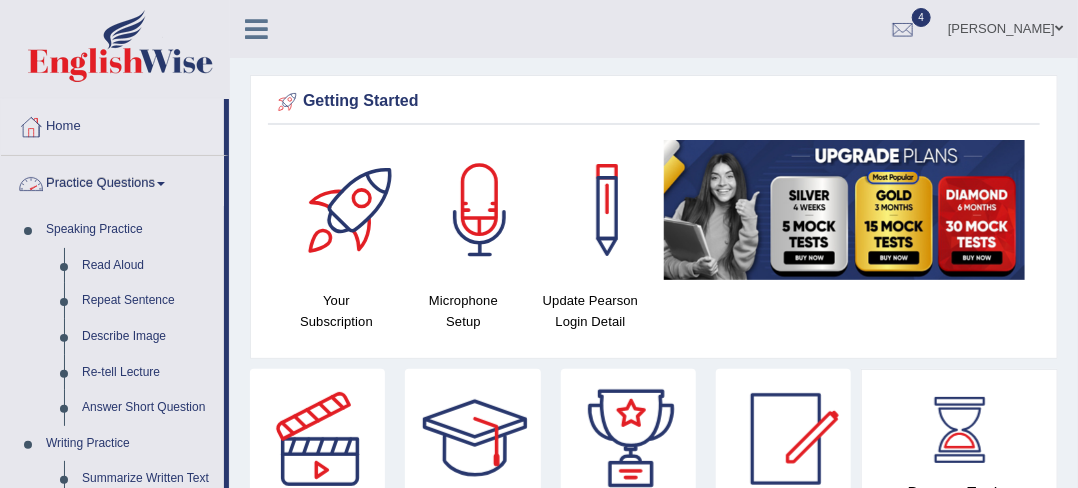 click on "Practice Questions" at bounding box center [112, 181] 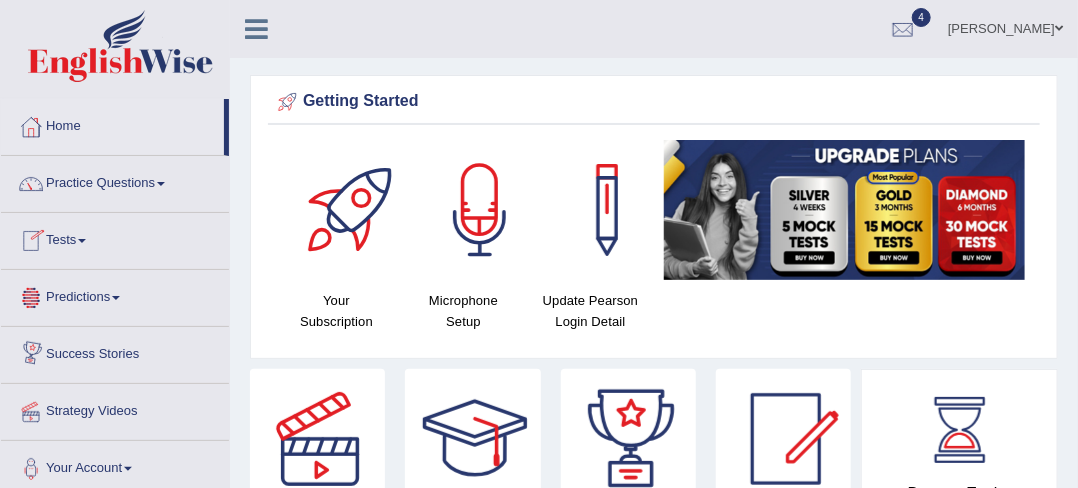 click on "Tests" at bounding box center (115, 238) 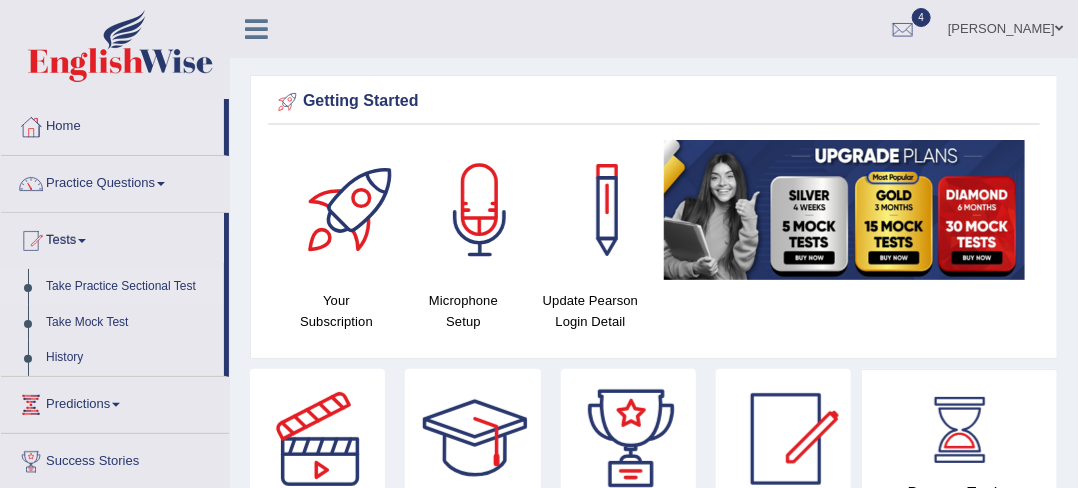 click on "Take Practice Sectional Test" at bounding box center (130, 287) 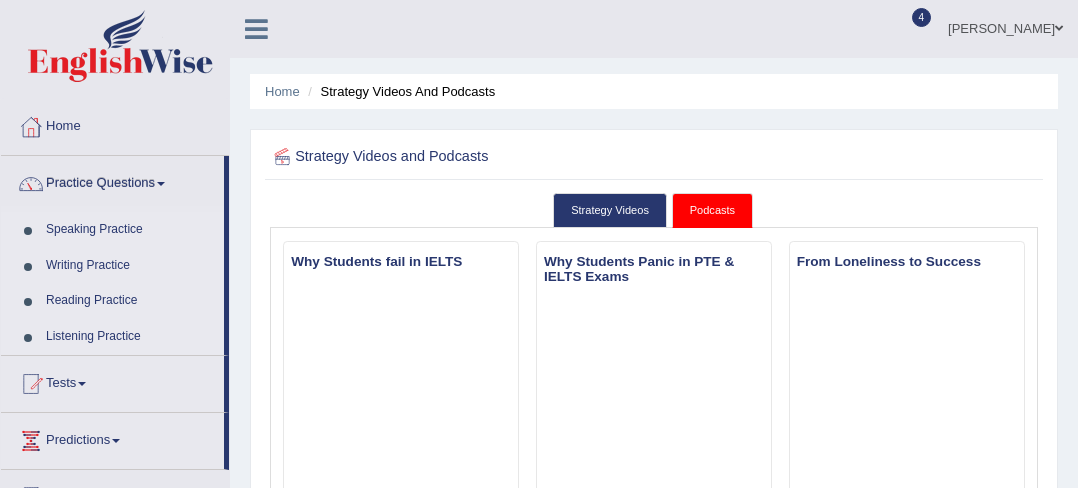 scroll, scrollTop: 0, scrollLeft: 0, axis: both 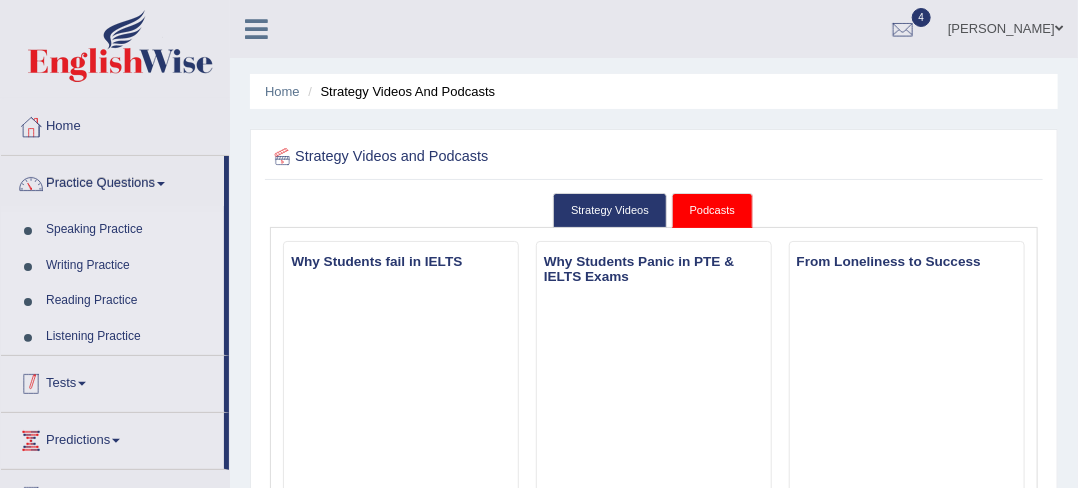 click at bounding box center (82, 384) 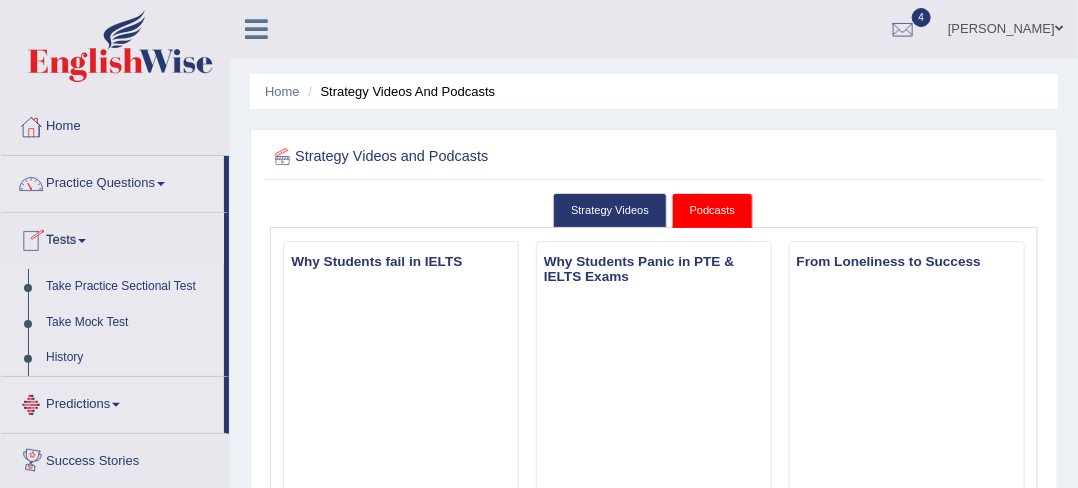 scroll, scrollTop: 0, scrollLeft: 0, axis: both 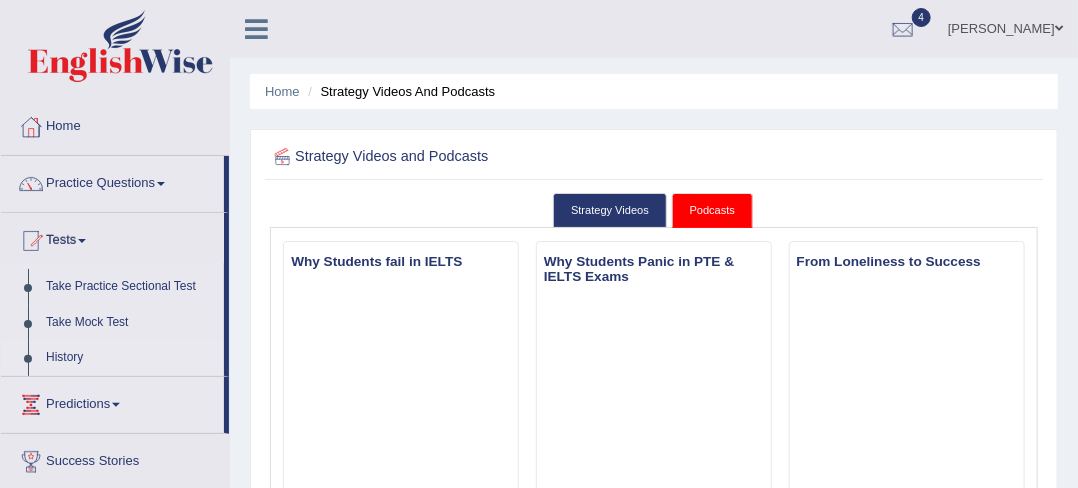 click on "History" at bounding box center [130, 358] 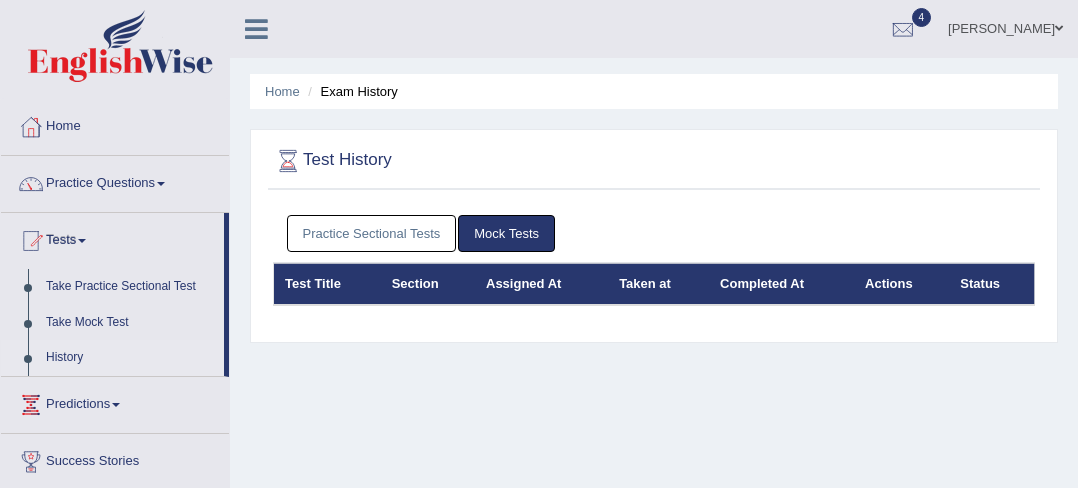 scroll, scrollTop: 0, scrollLeft: 0, axis: both 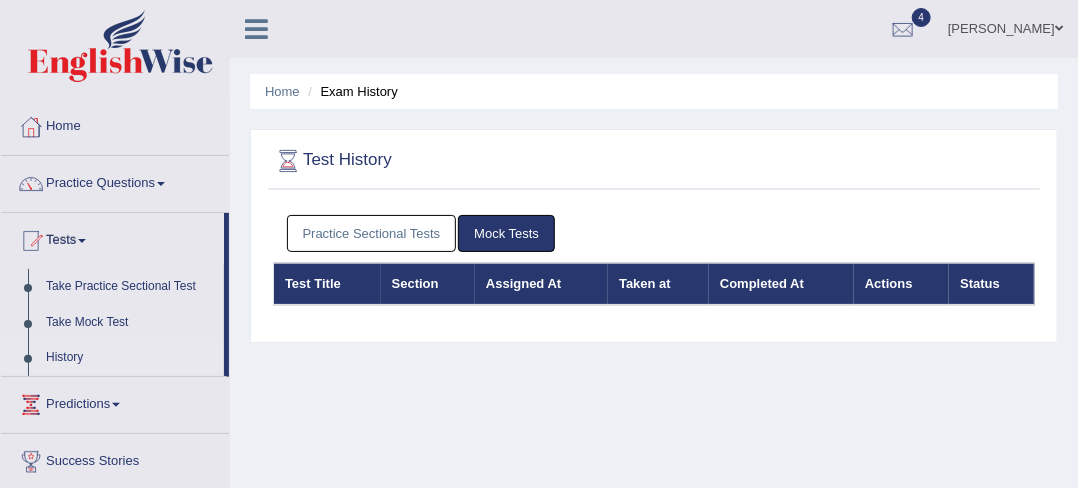 click on "Practice Sectional Tests" at bounding box center (372, 233) 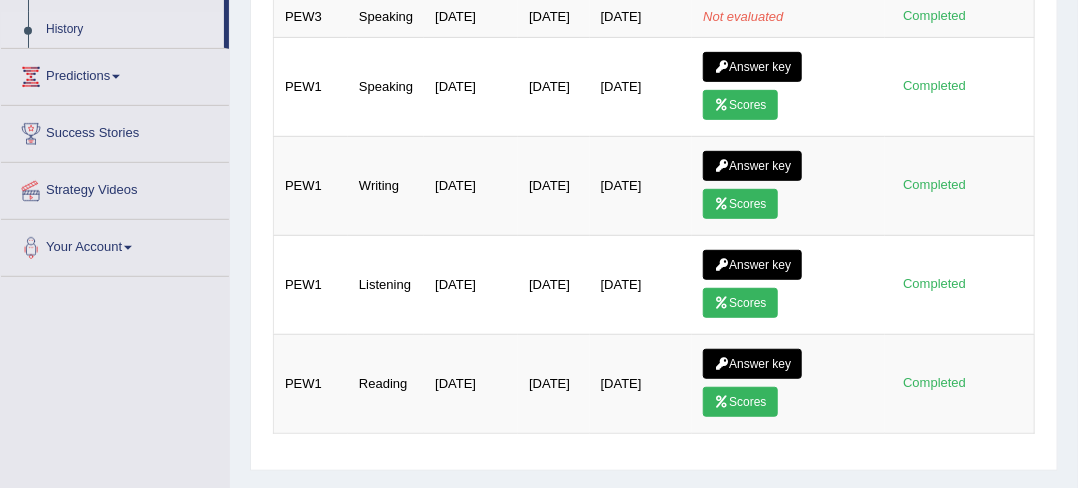 scroll, scrollTop: 334, scrollLeft: 0, axis: vertical 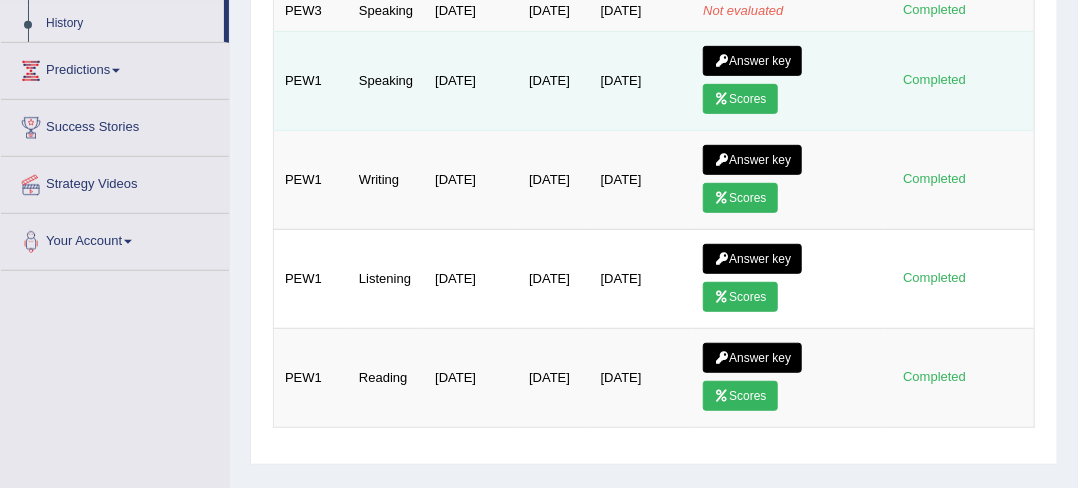 click on "Scores" at bounding box center [740, 99] 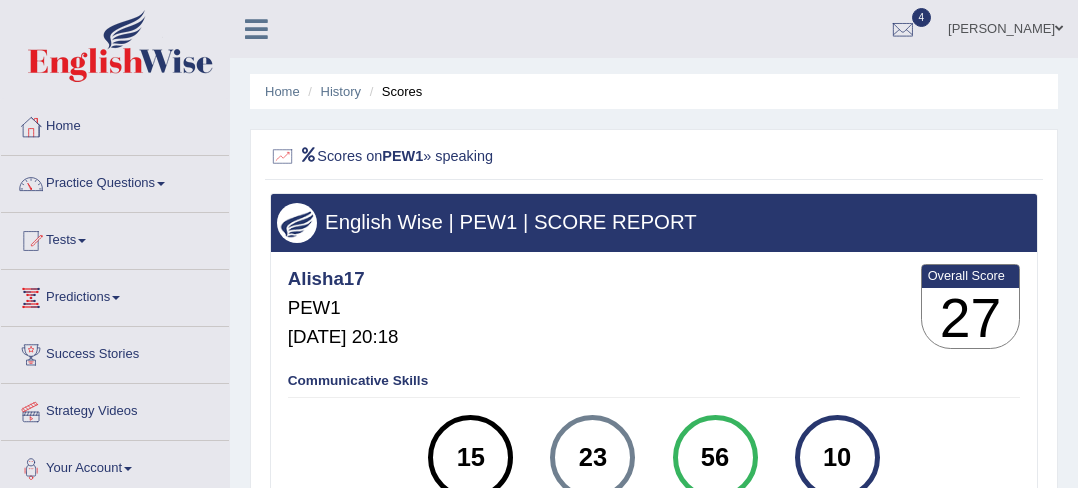 scroll, scrollTop: 0, scrollLeft: 0, axis: both 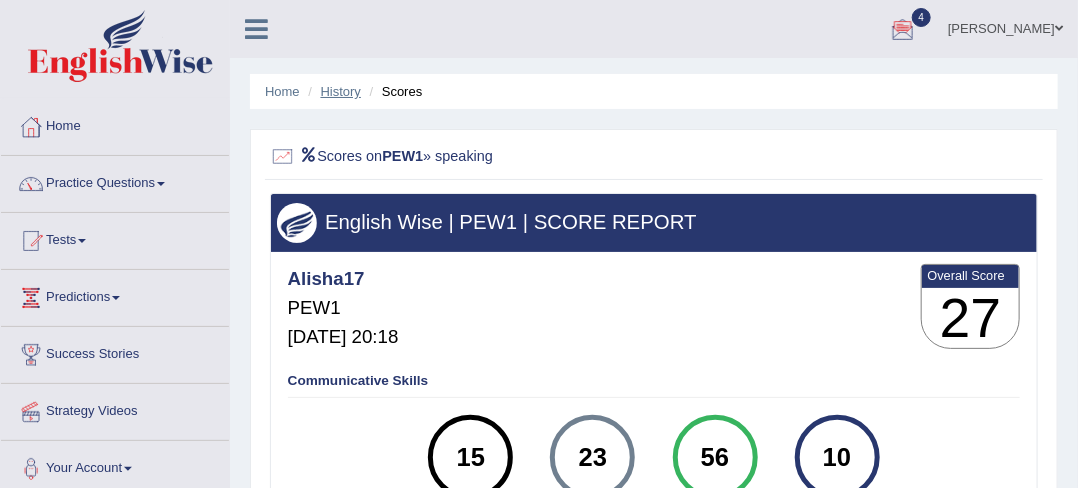 click on "History" at bounding box center (341, 91) 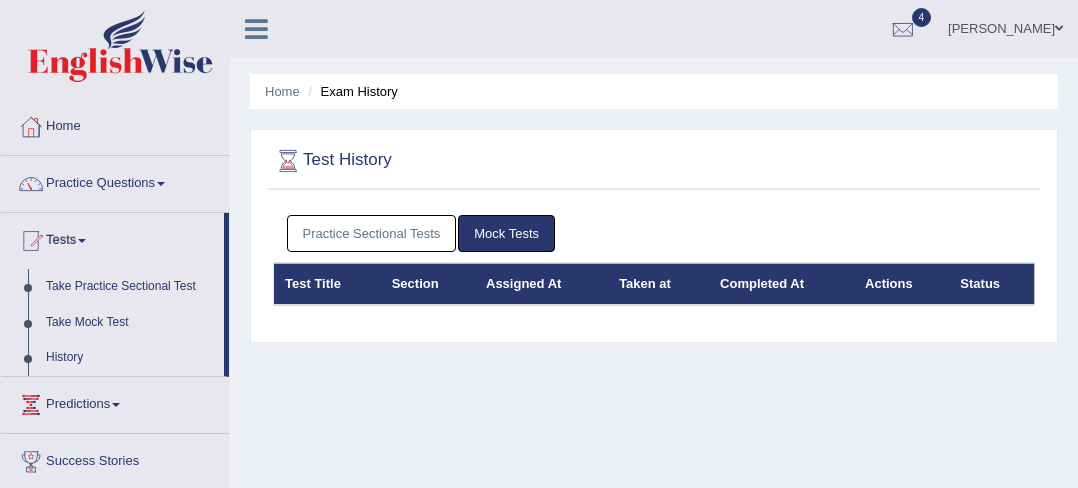 scroll, scrollTop: 0, scrollLeft: 0, axis: both 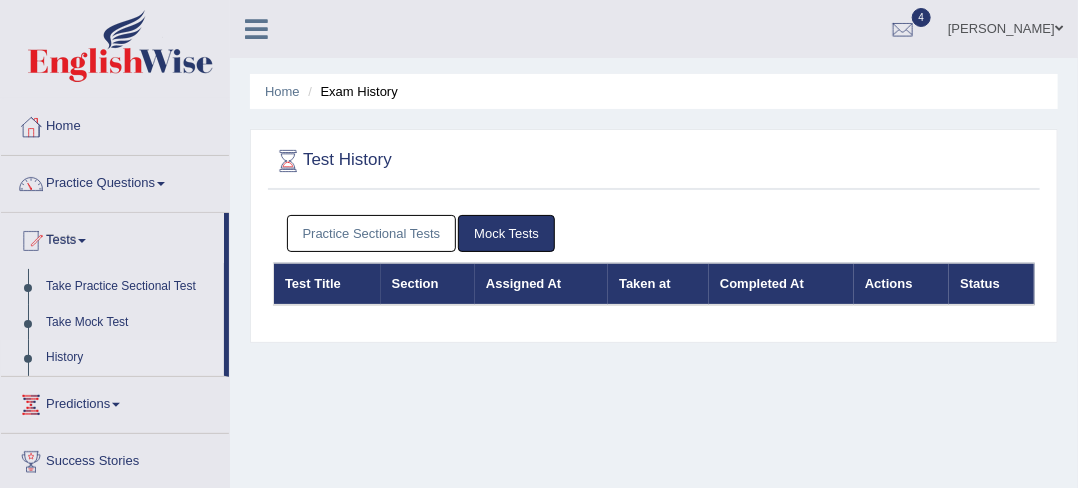 click on "Practice Sectional Tests" at bounding box center (372, 233) 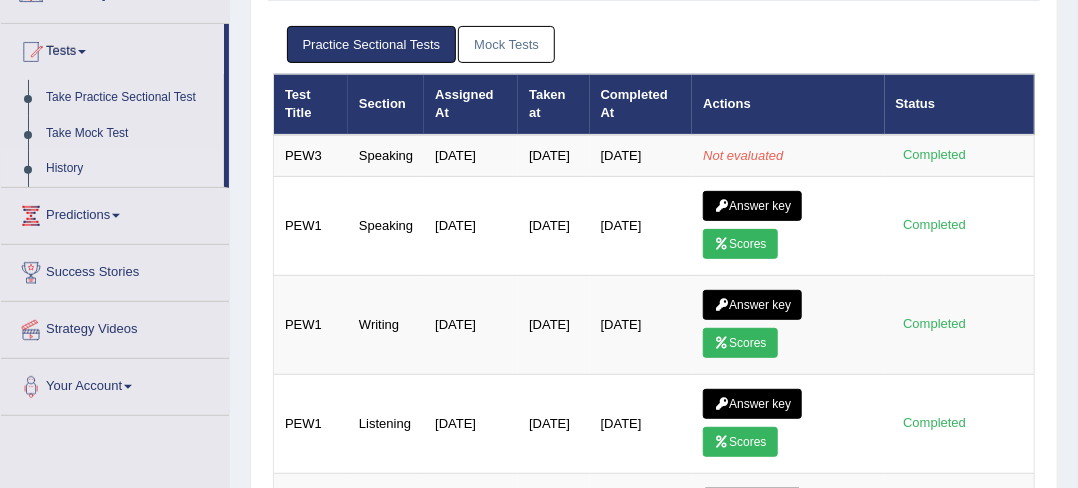 scroll, scrollTop: 200, scrollLeft: 0, axis: vertical 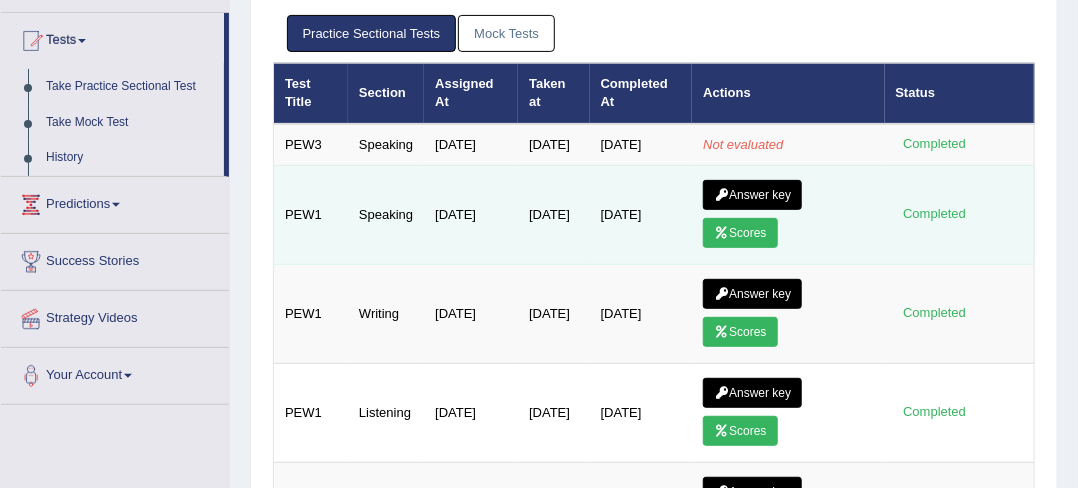 click on "Answer key" at bounding box center (752, 195) 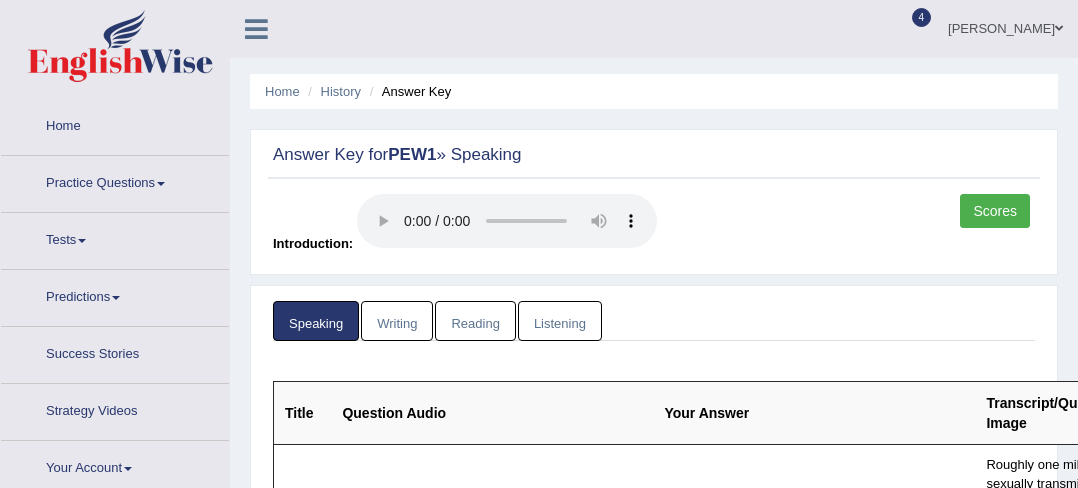 scroll, scrollTop: 0, scrollLeft: 0, axis: both 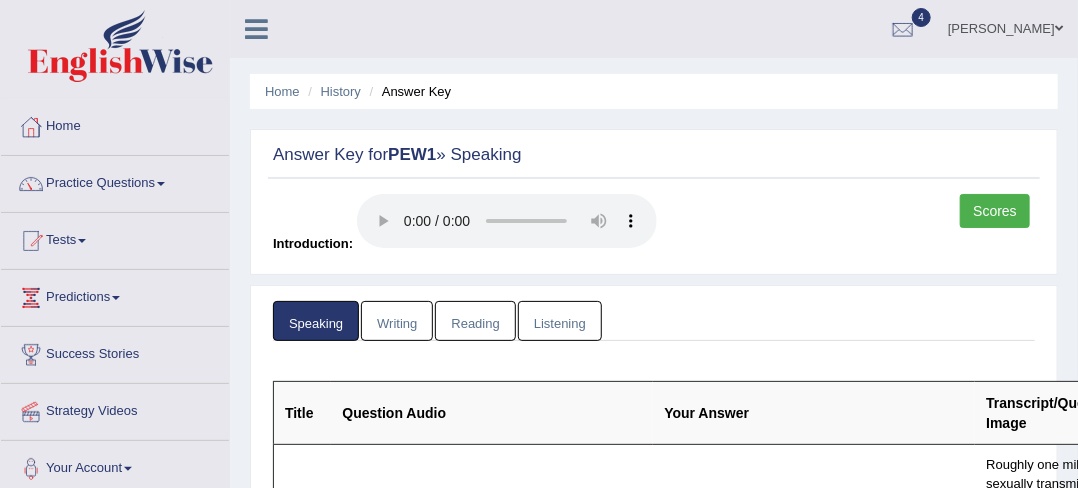 click on "Scores" at bounding box center (995, 211) 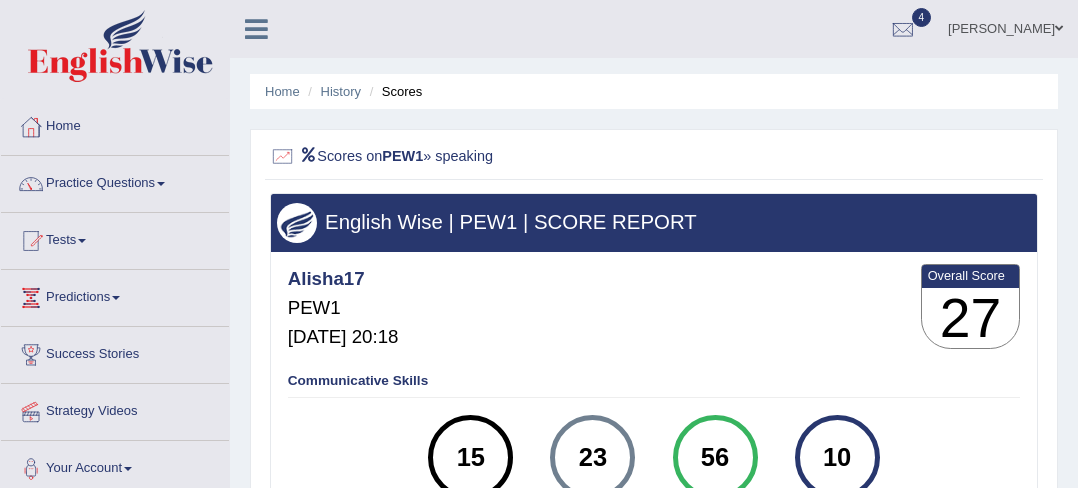 scroll, scrollTop: 0, scrollLeft: 0, axis: both 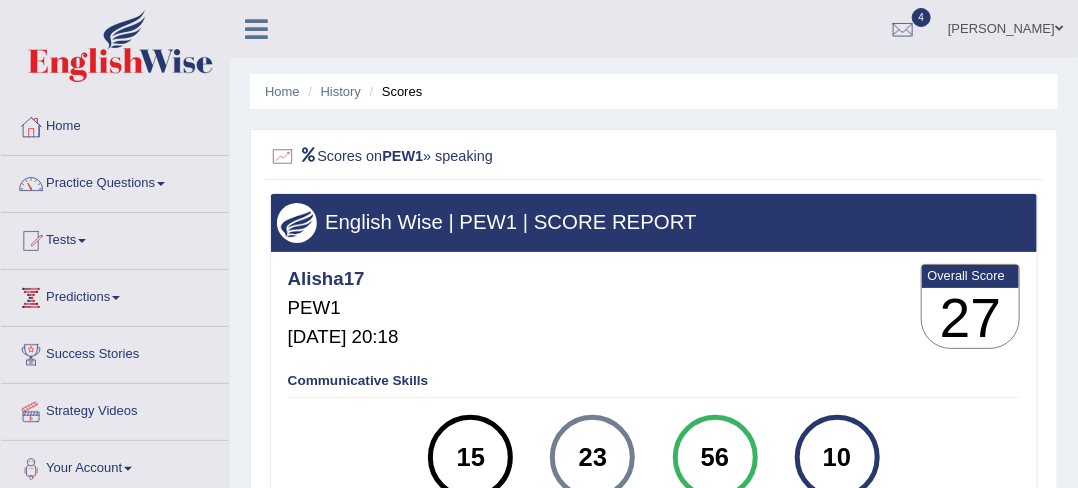 click on "Predictions" at bounding box center [115, 295] 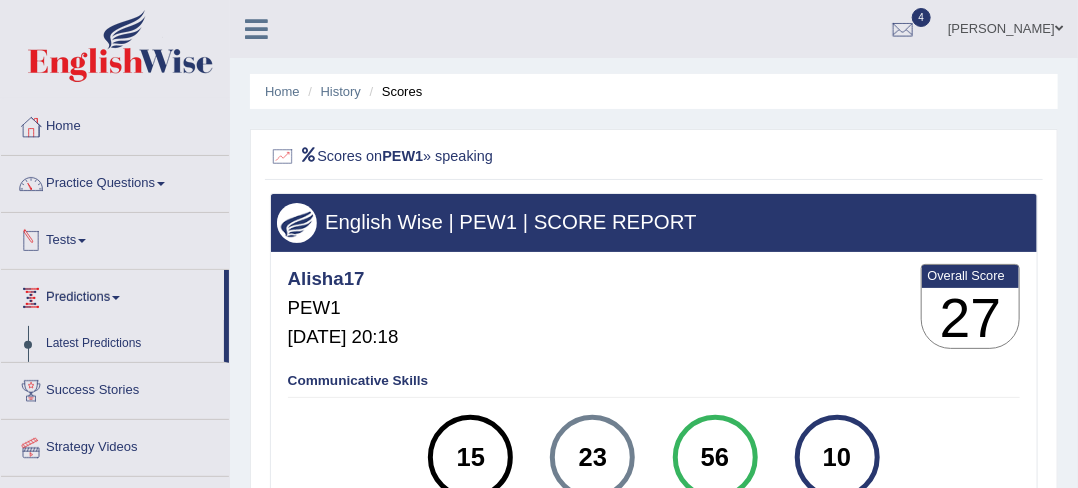 click on "Tests" at bounding box center (115, 238) 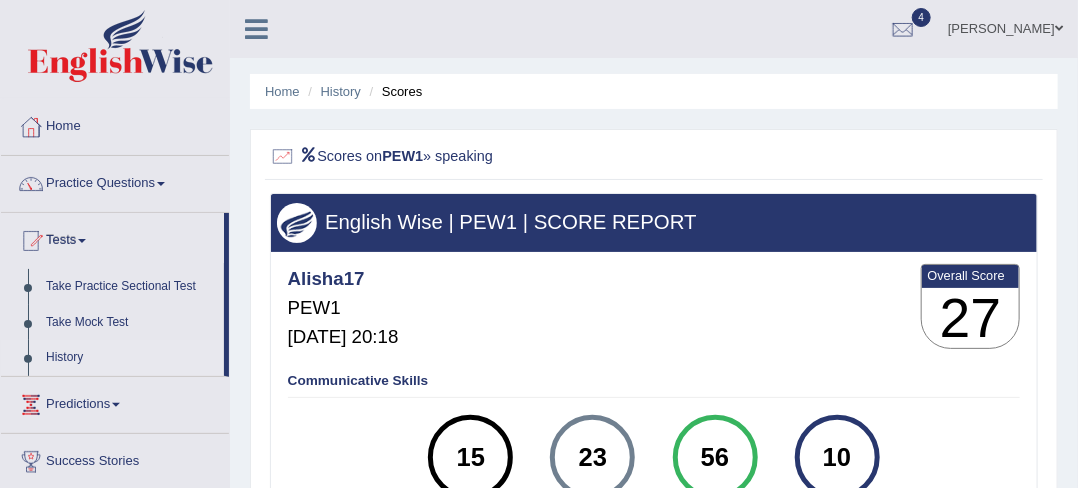 click on "History" at bounding box center [130, 358] 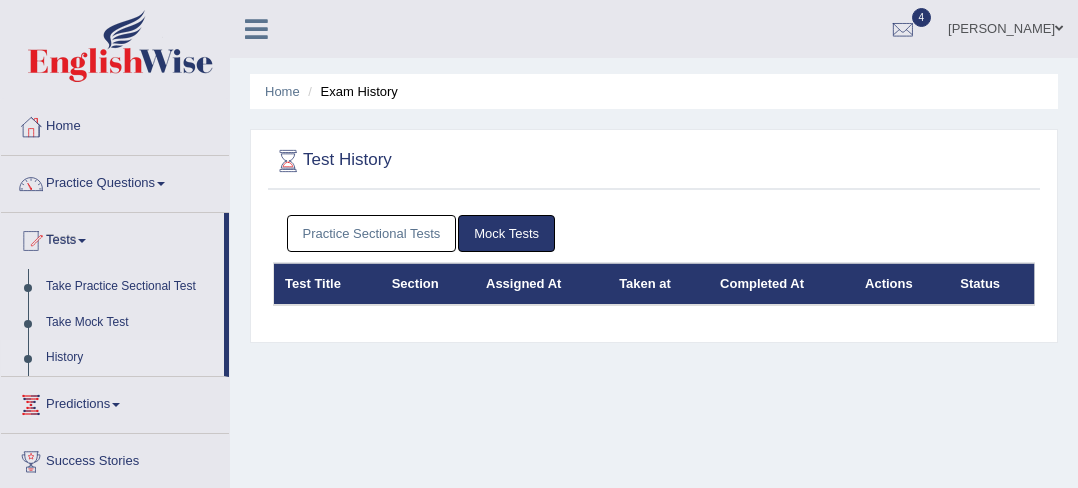 scroll, scrollTop: 0, scrollLeft: 0, axis: both 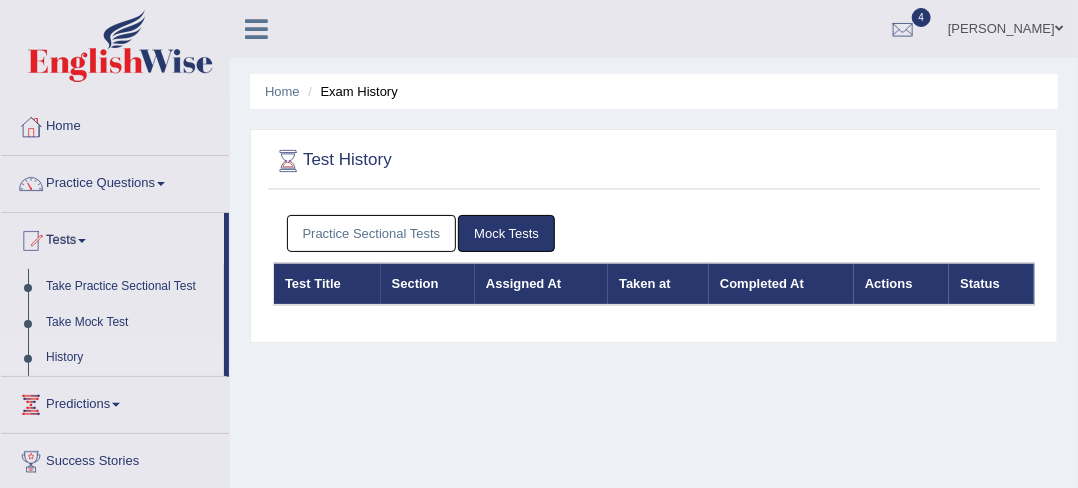 click on "Practice Sectional Tests" at bounding box center [372, 233] 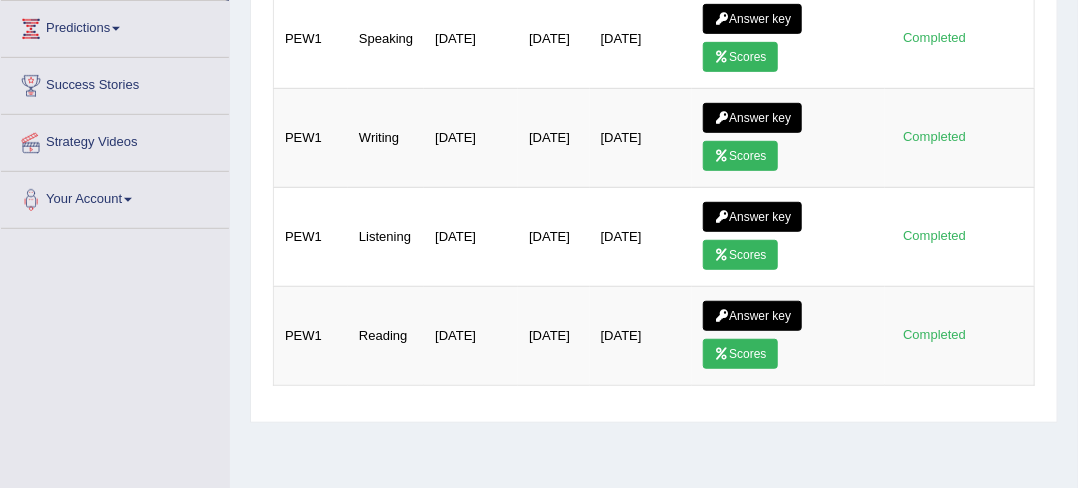 scroll, scrollTop: 380, scrollLeft: 0, axis: vertical 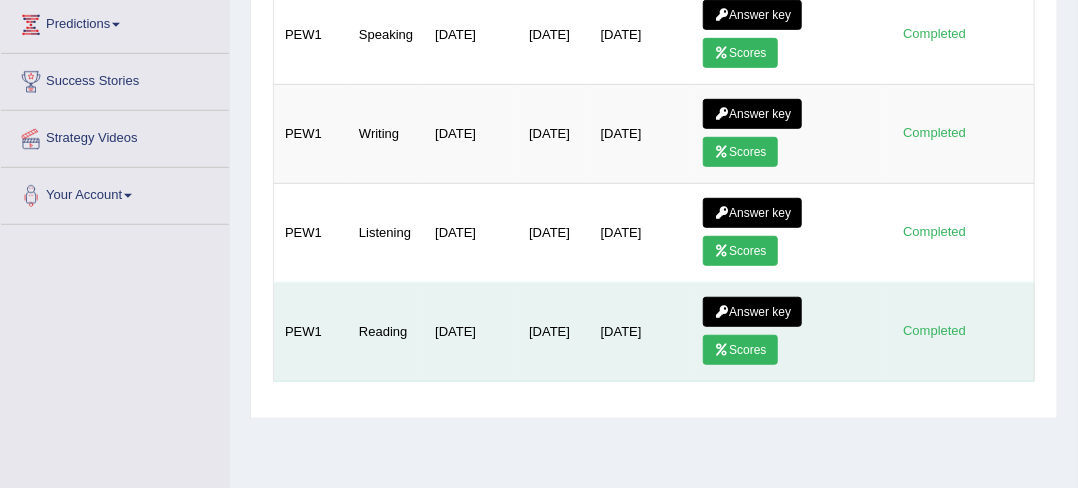 click on "Scores" at bounding box center (740, 350) 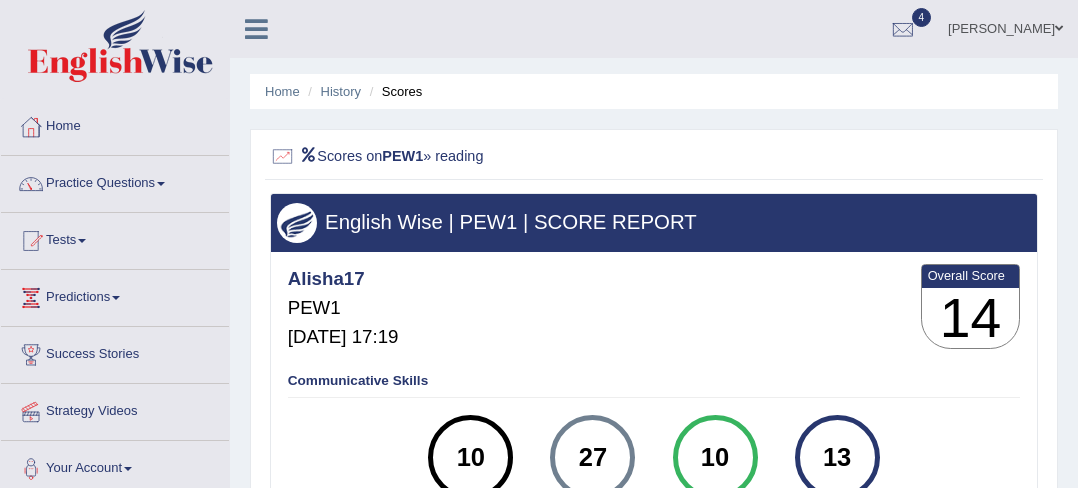 scroll, scrollTop: 0, scrollLeft: 0, axis: both 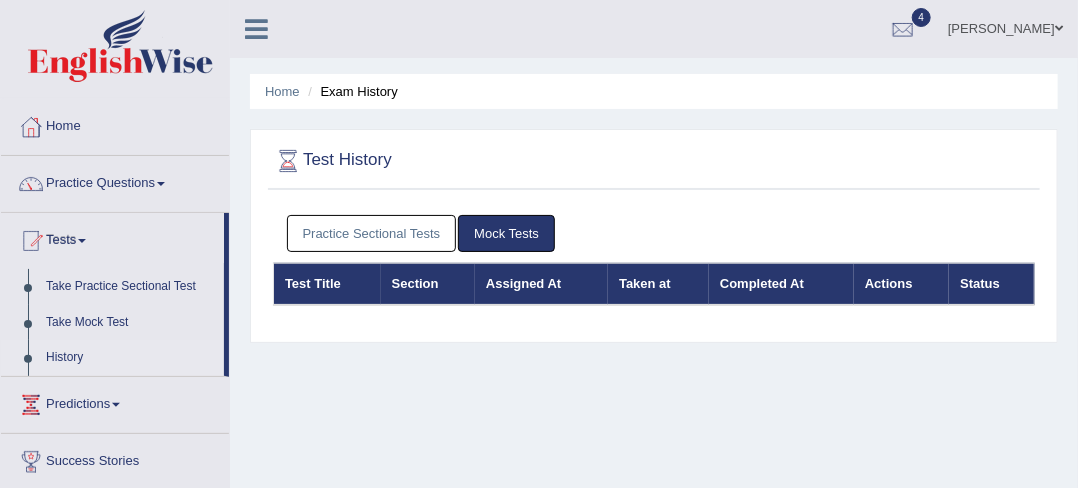 drag, startPoint x: 1071, startPoint y: 71, endPoint x: 1052, endPoint y: -12, distance: 85.146935 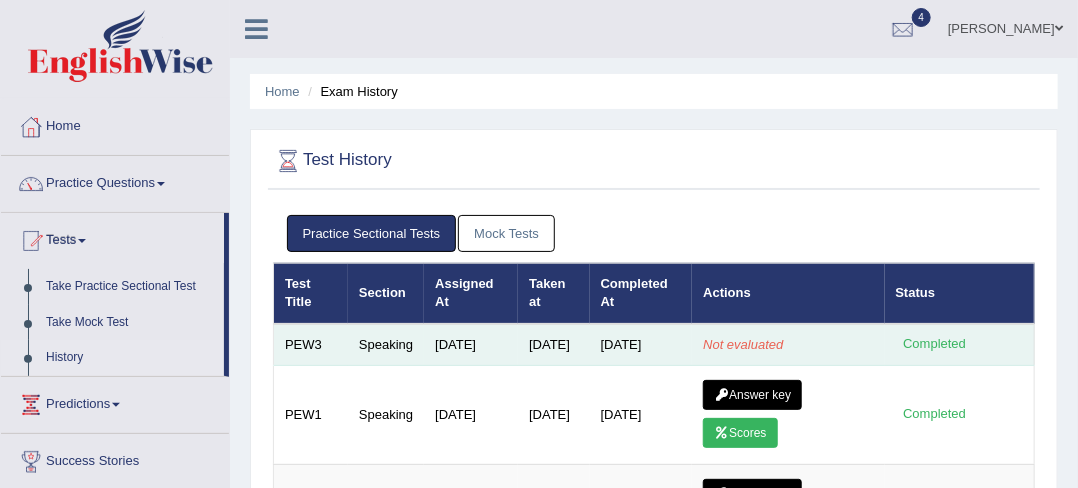 click on "Speaking" at bounding box center [386, 345] 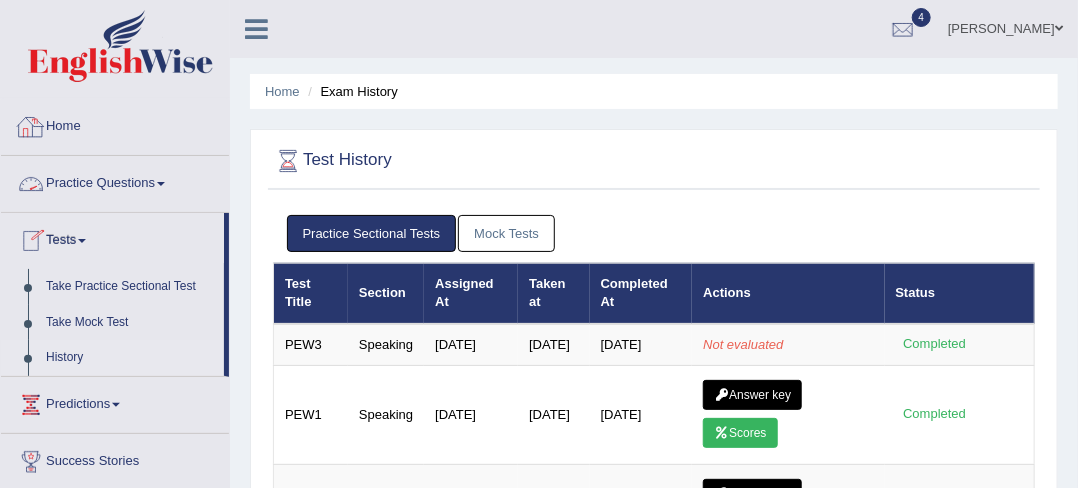 click on "Home" at bounding box center (115, 124) 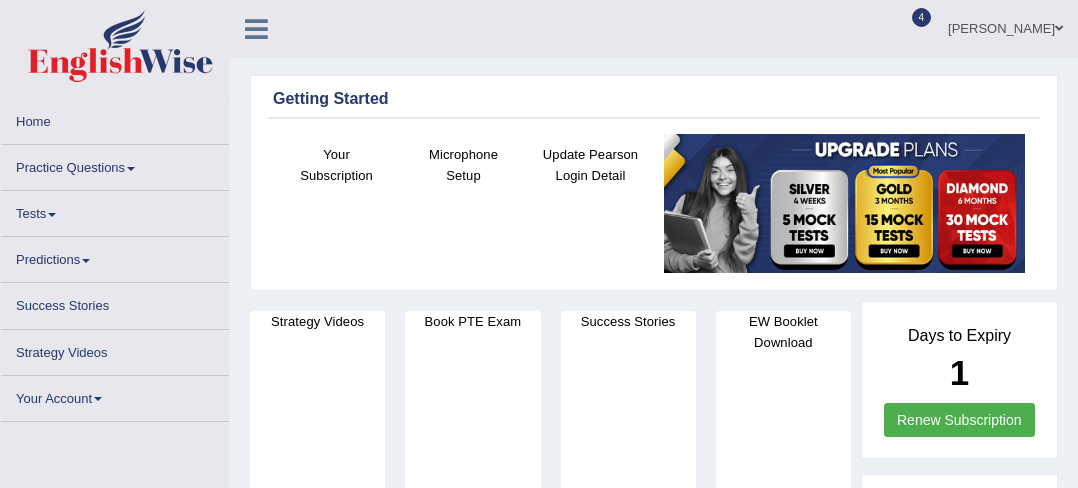 scroll, scrollTop: 0, scrollLeft: 0, axis: both 